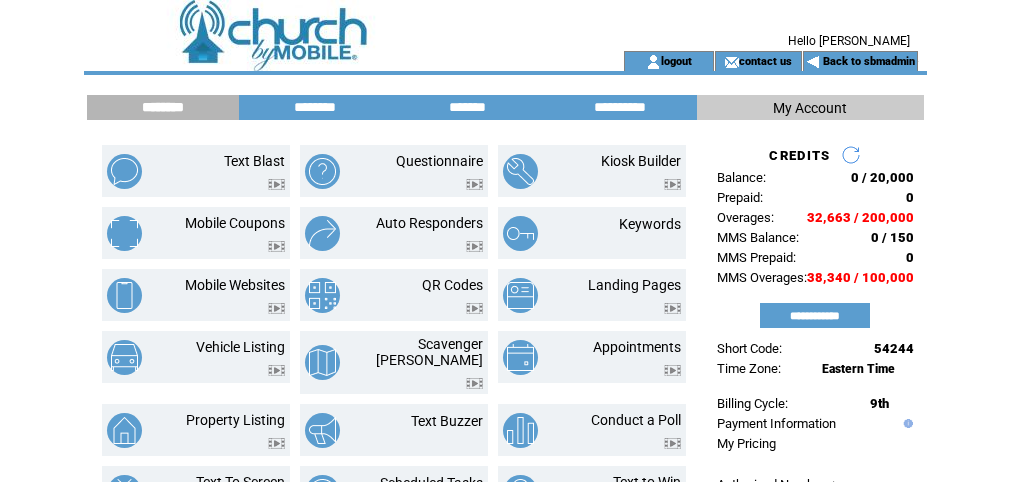 scroll, scrollTop: 53, scrollLeft: 0, axis: vertical 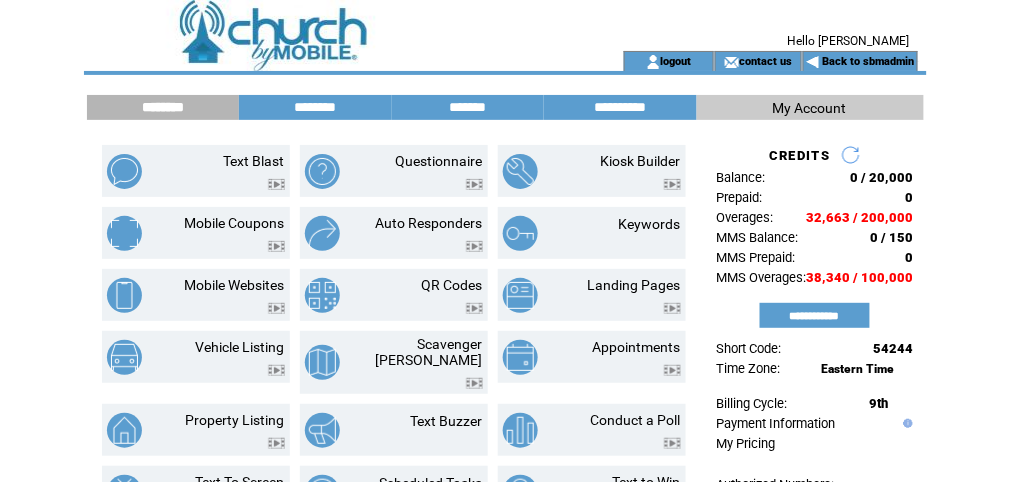 click at bounding box center (327, 25) 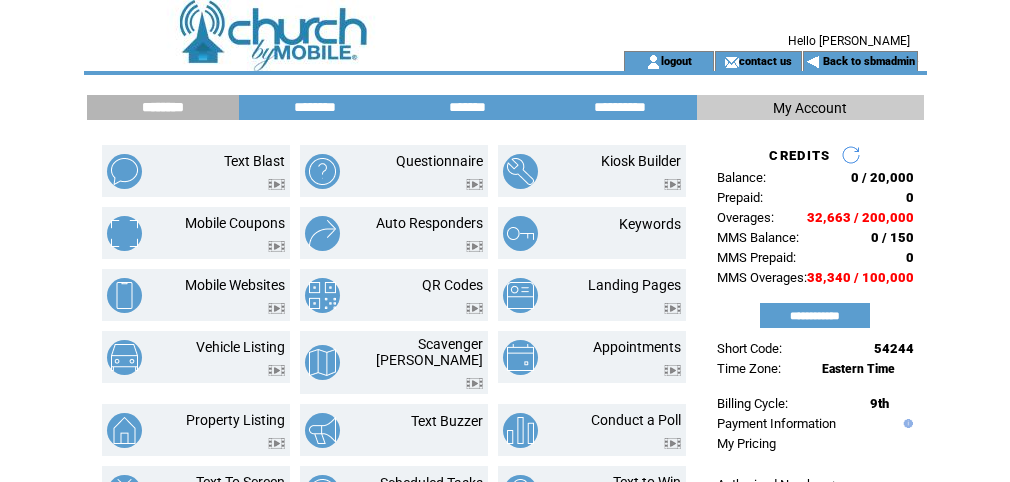 scroll, scrollTop: 0, scrollLeft: 0, axis: both 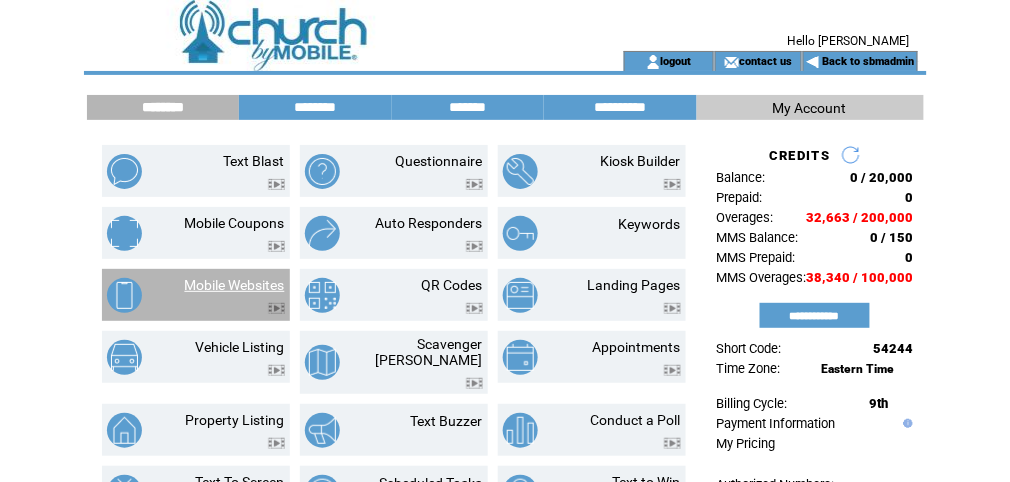 click on "Mobile Websites" at bounding box center [235, 285] 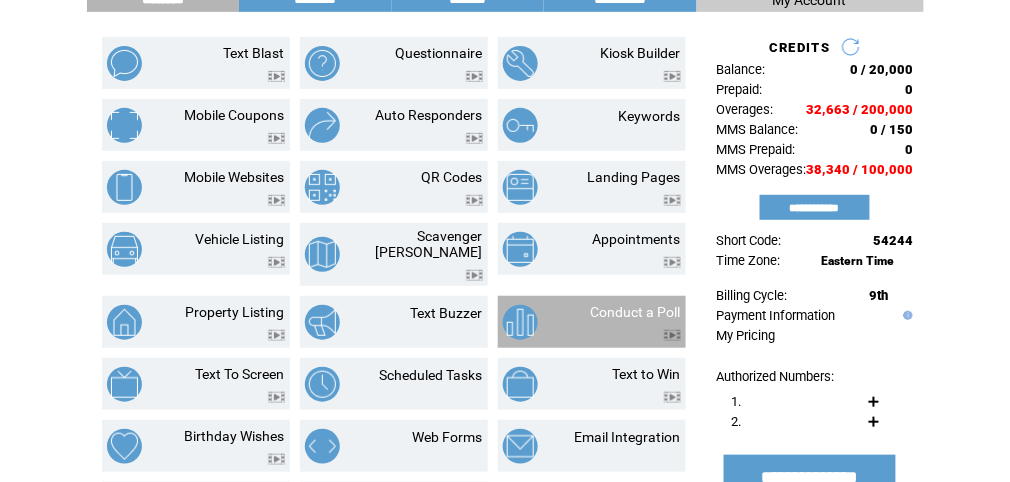 scroll, scrollTop: 0, scrollLeft: 0, axis: both 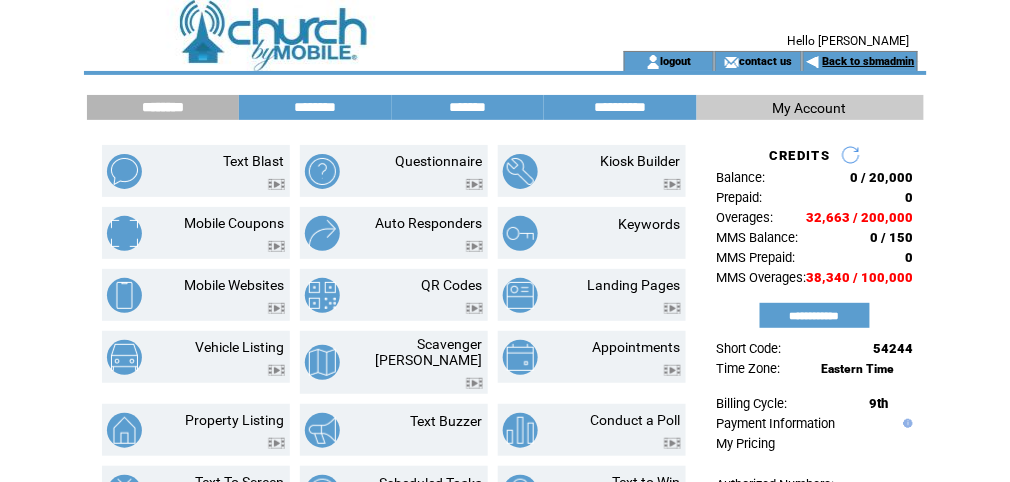 click on "Back to sbmadmin" at bounding box center (869, 61) 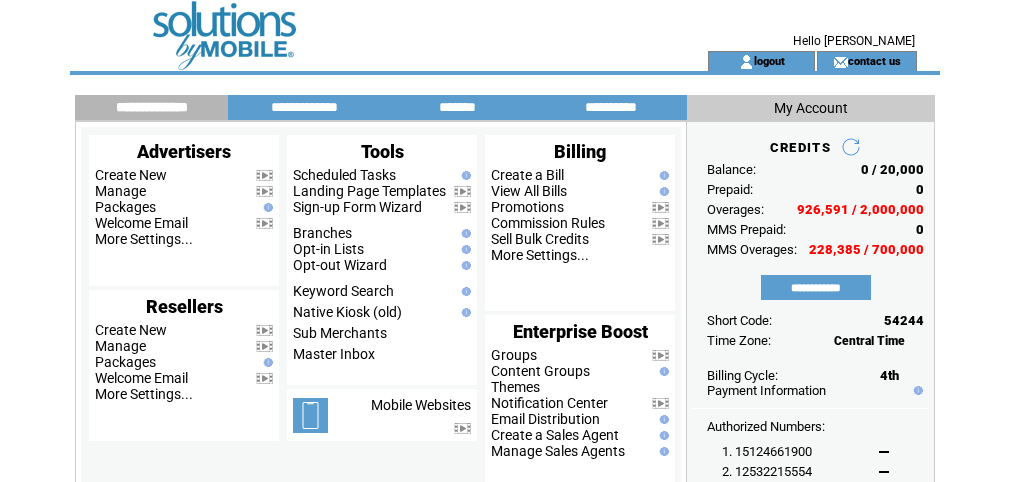 scroll, scrollTop: 0, scrollLeft: 0, axis: both 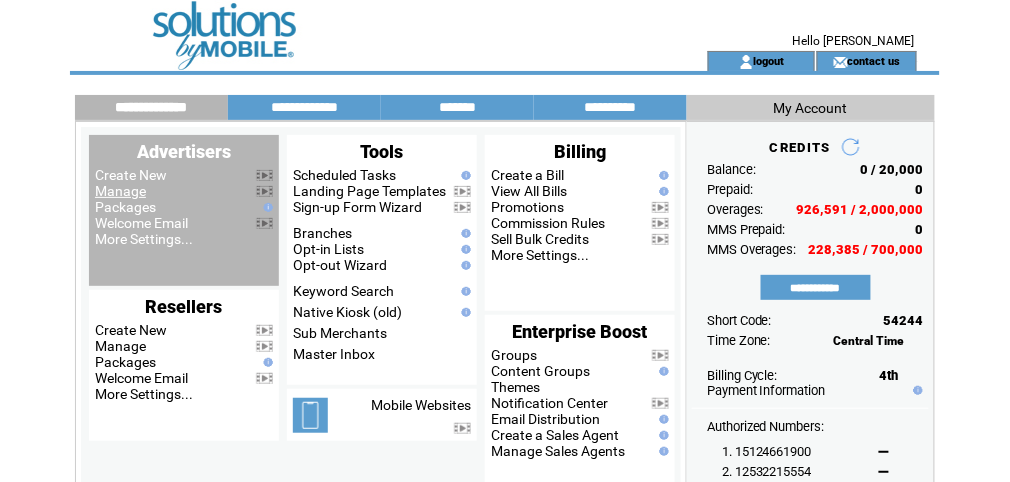 click on "Manage" at bounding box center [120, 191] 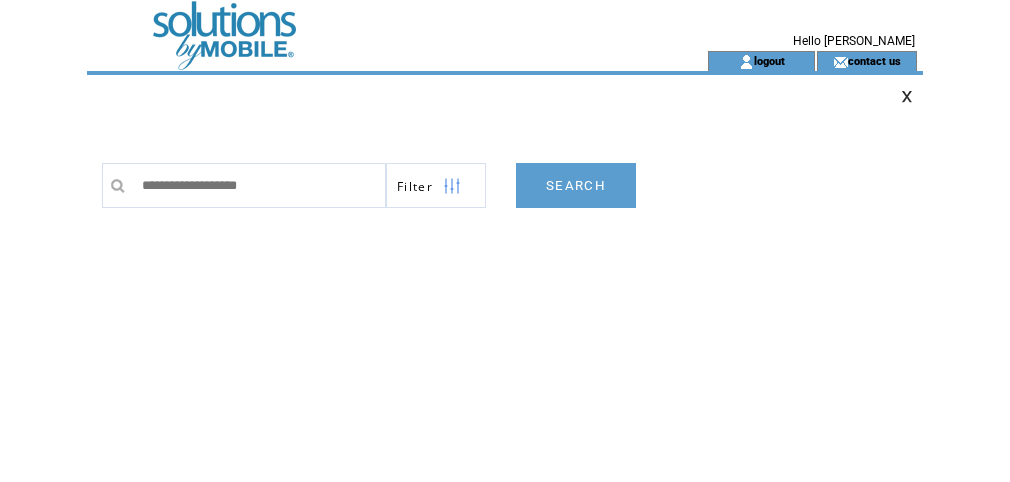 scroll, scrollTop: 0, scrollLeft: 0, axis: both 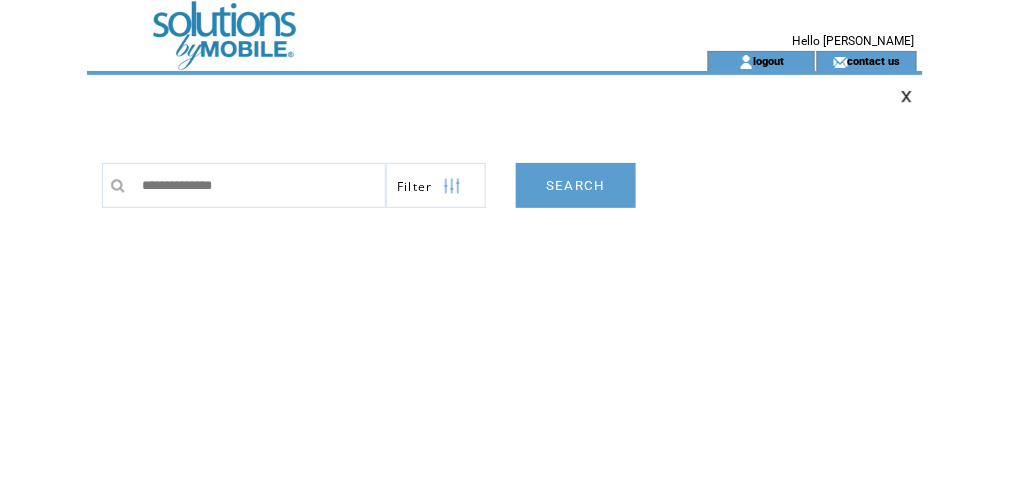 type on "**********" 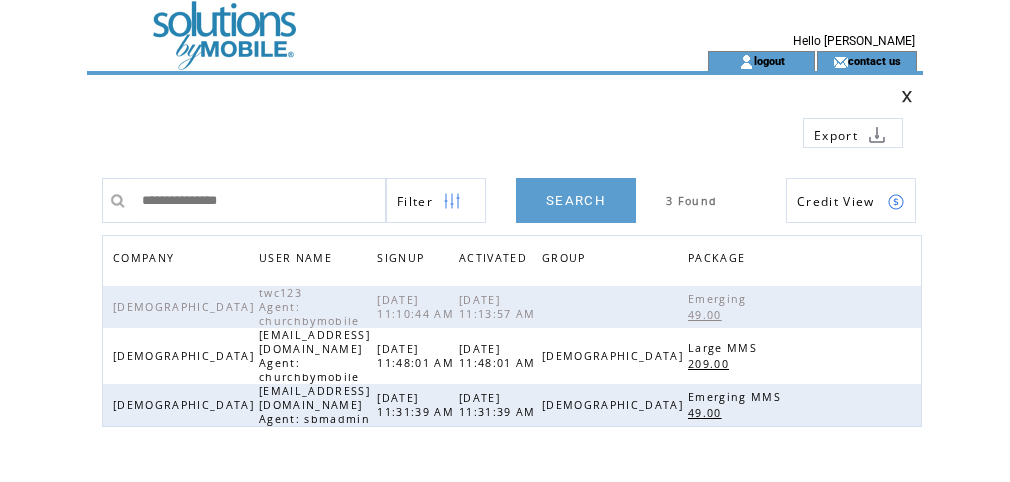 scroll, scrollTop: 0, scrollLeft: 0, axis: both 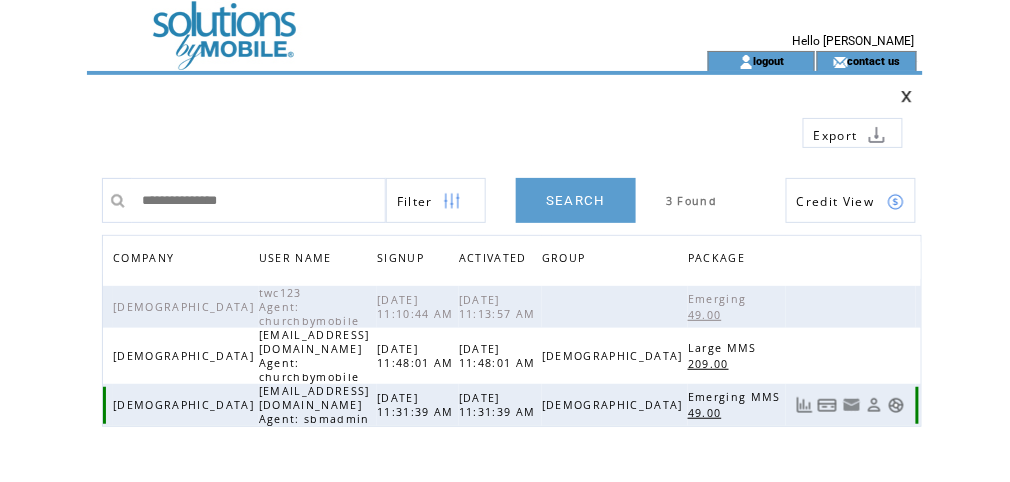 click at bounding box center (896, 405) 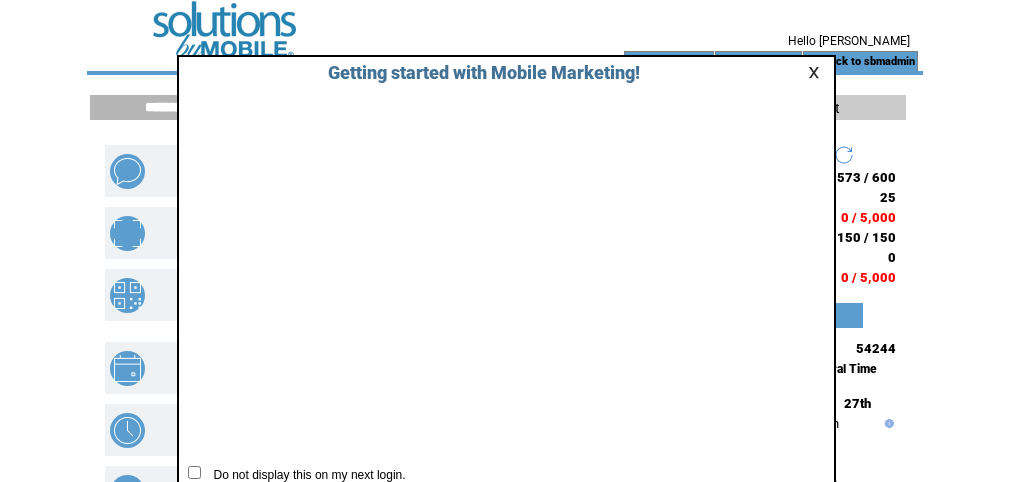 scroll, scrollTop: 0, scrollLeft: 0, axis: both 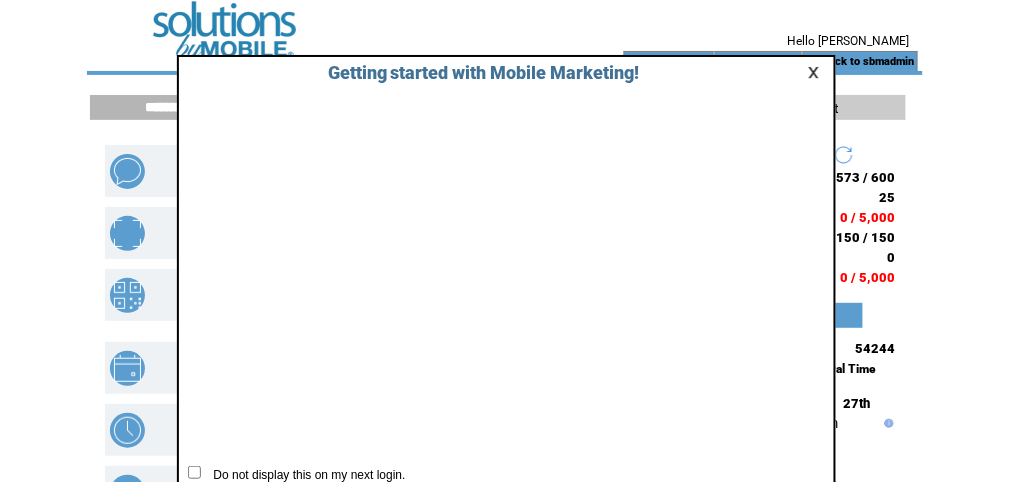 click at bounding box center (817, 72) 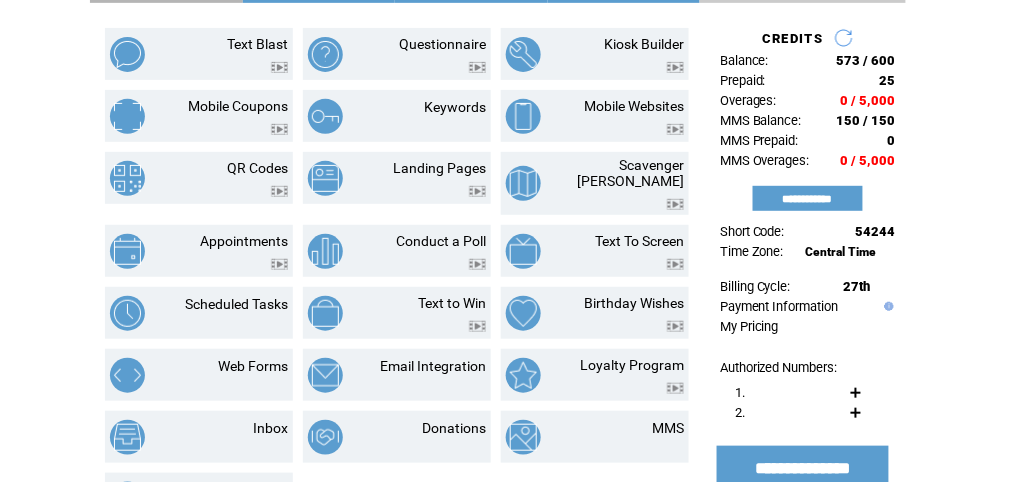 scroll, scrollTop: 160, scrollLeft: 0, axis: vertical 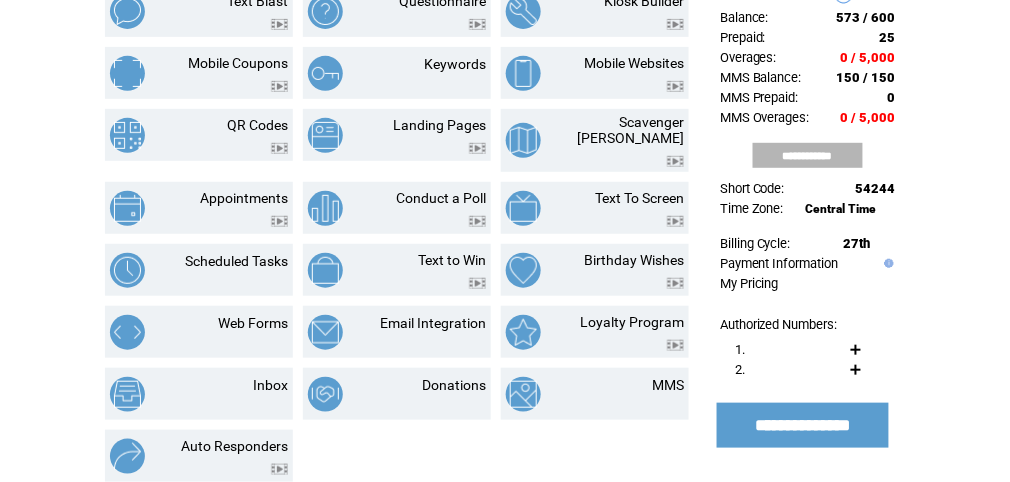 click on "**********" at bounding box center (808, 155) 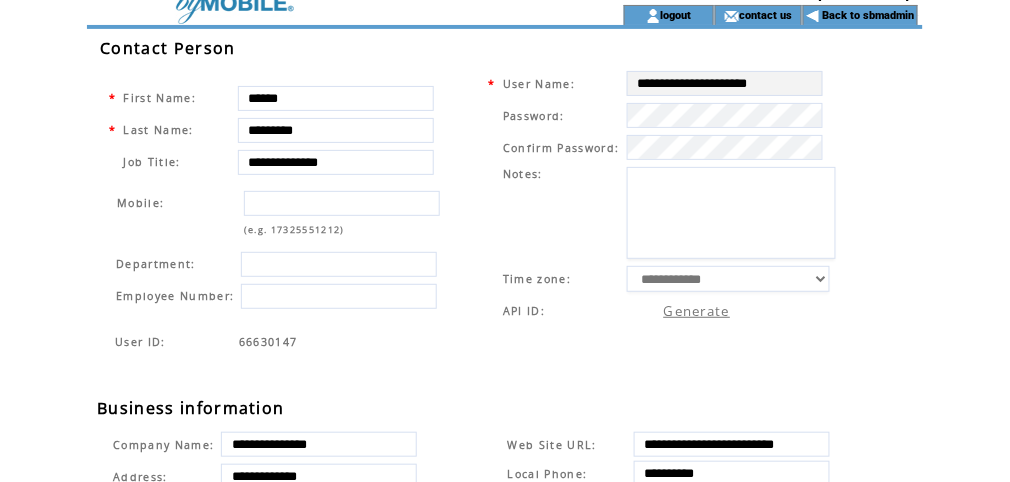 scroll, scrollTop: 0, scrollLeft: 0, axis: both 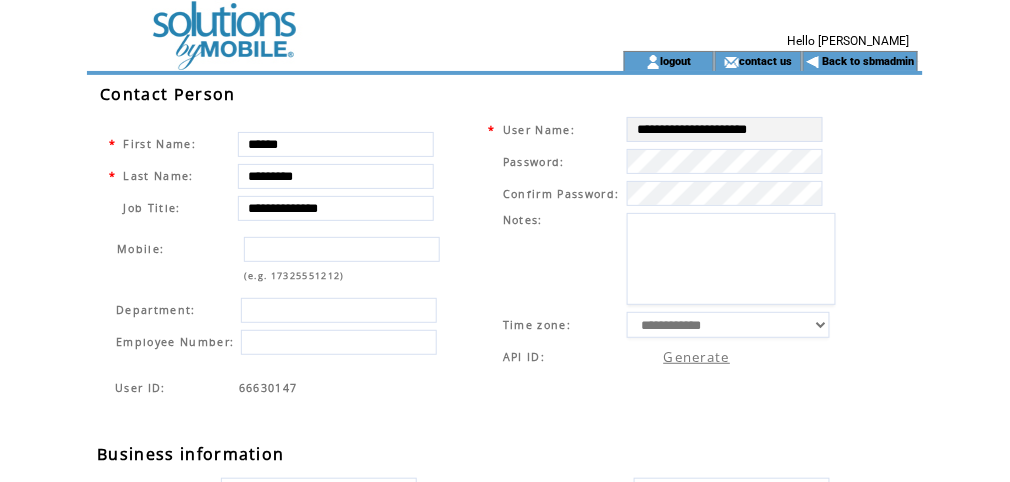 click at bounding box center (327, 25) 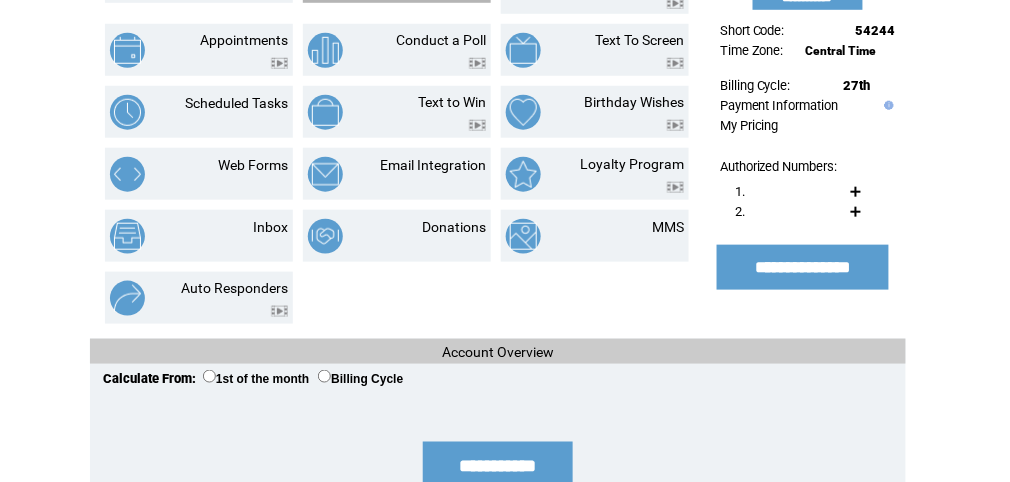 scroll, scrollTop: 0, scrollLeft: 0, axis: both 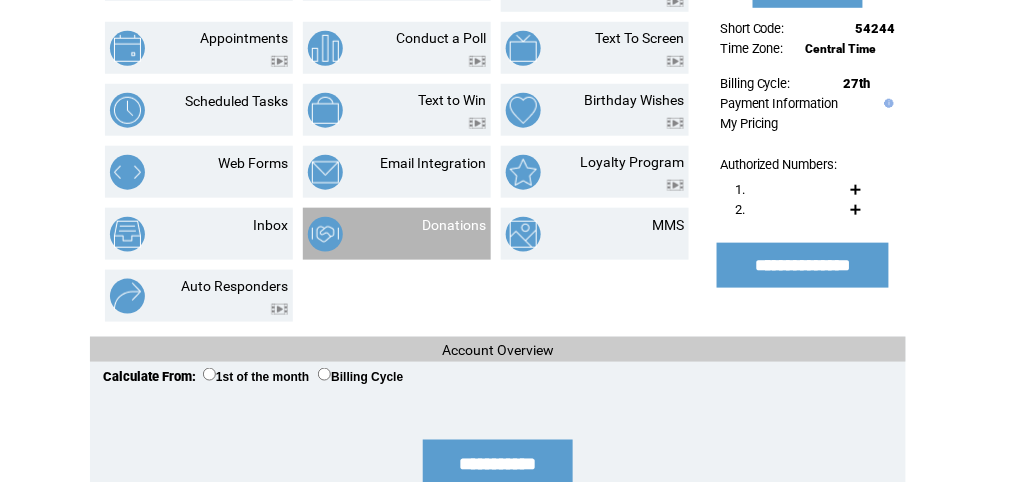click on "Donations" at bounding box center (454, 225) 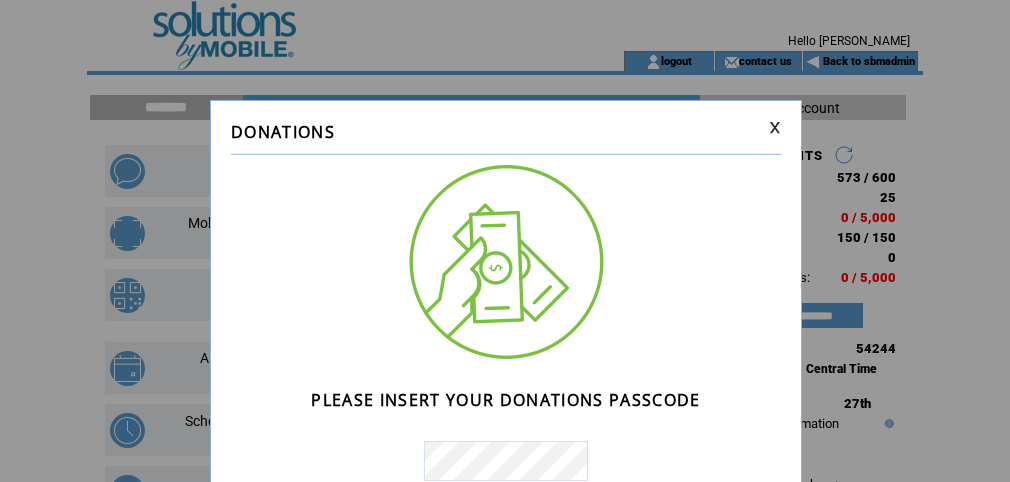 scroll, scrollTop: 0, scrollLeft: 0, axis: both 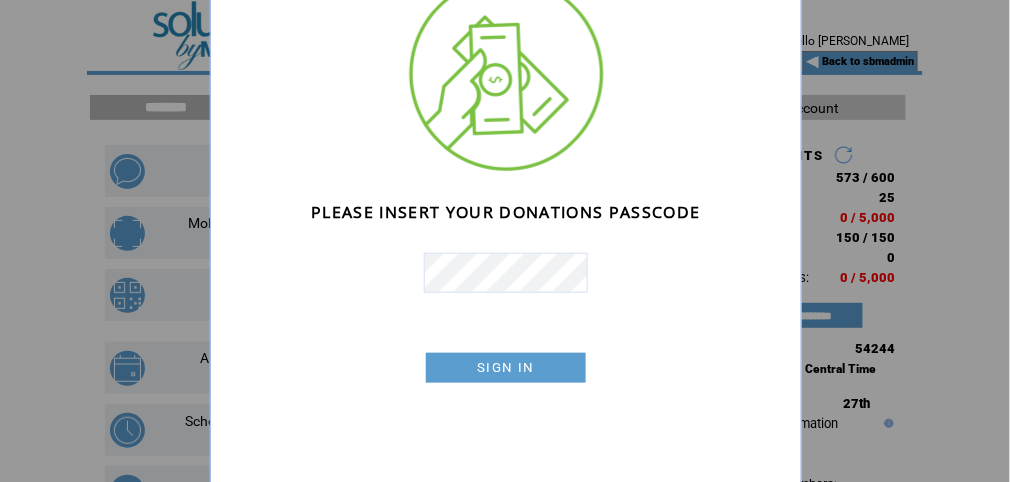 click on "SIGN IN" at bounding box center (506, 368) 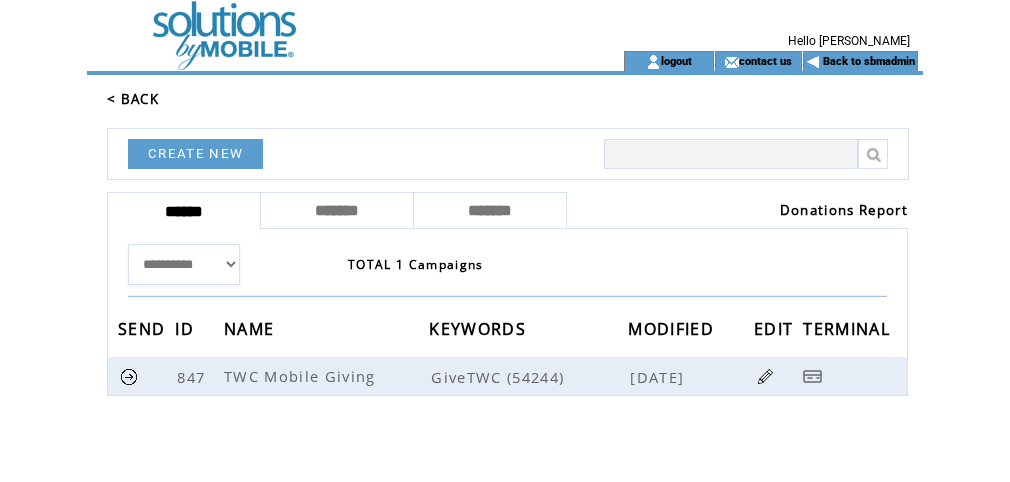 scroll, scrollTop: 0, scrollLeft: 0, axis: both 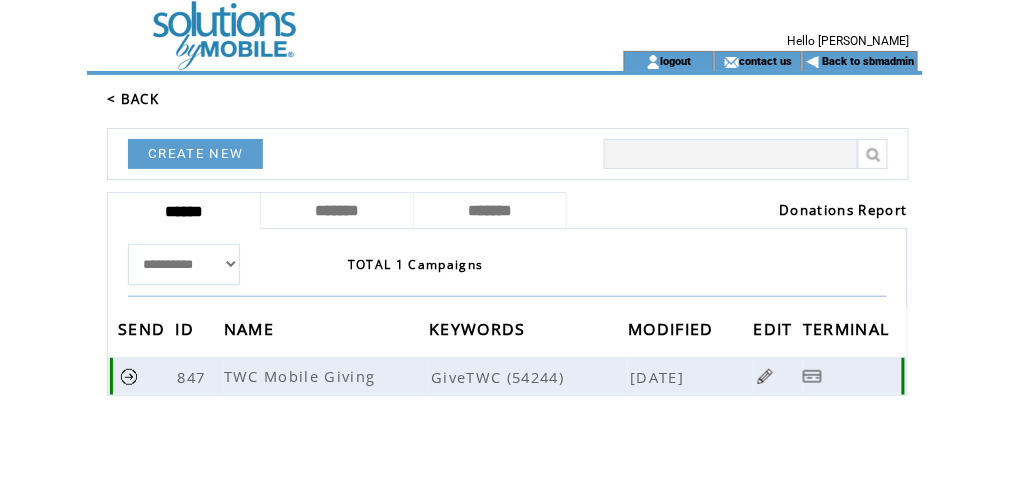 click at bounding box center (765, 376) 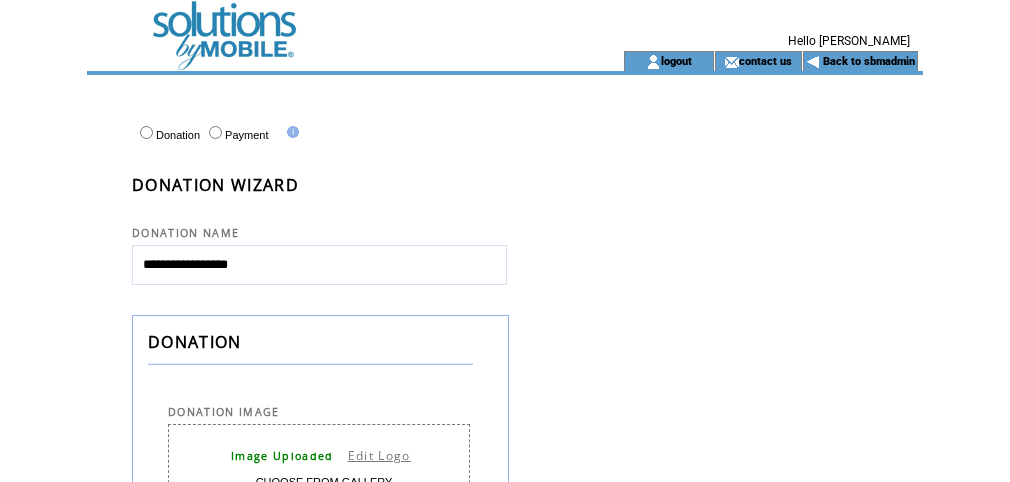 select 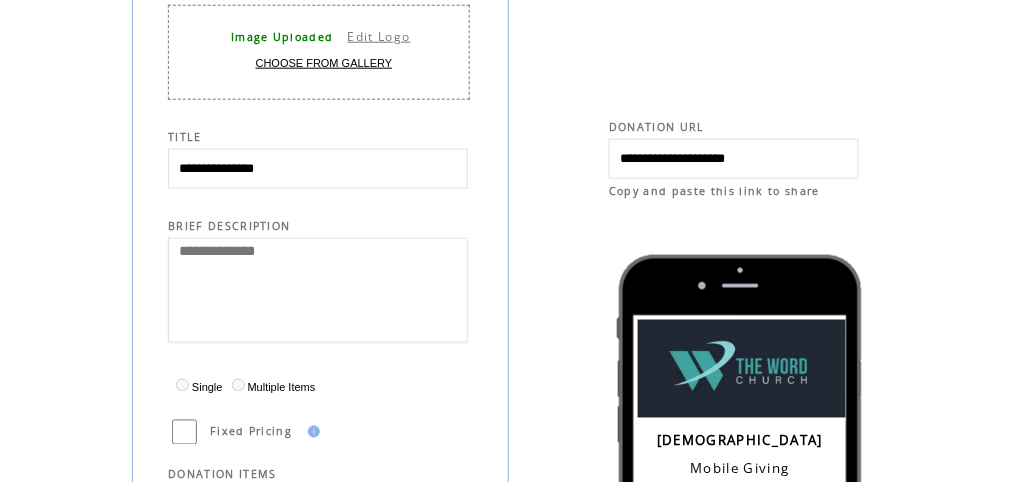 scroll, scrollTop: 426, scrollLeft: 0, axis: vertical 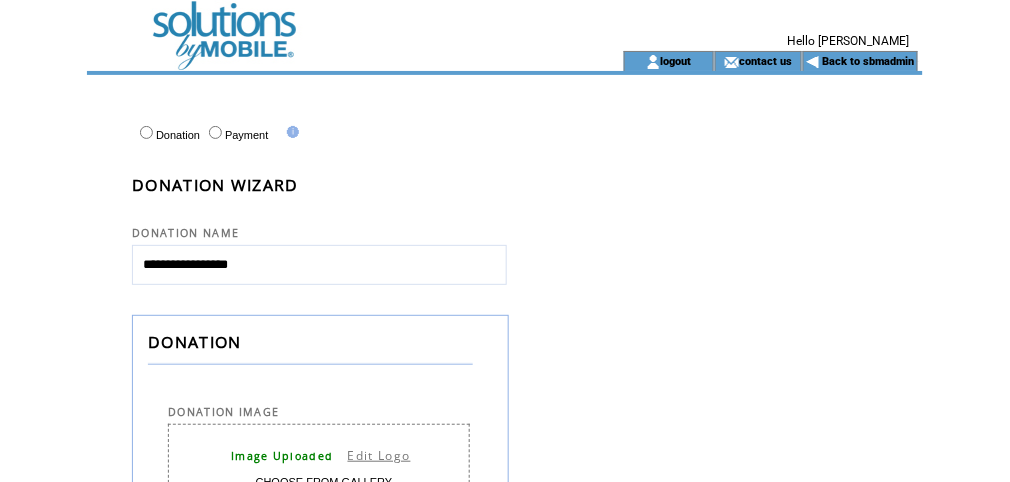 click at bounding box center (327, 25) 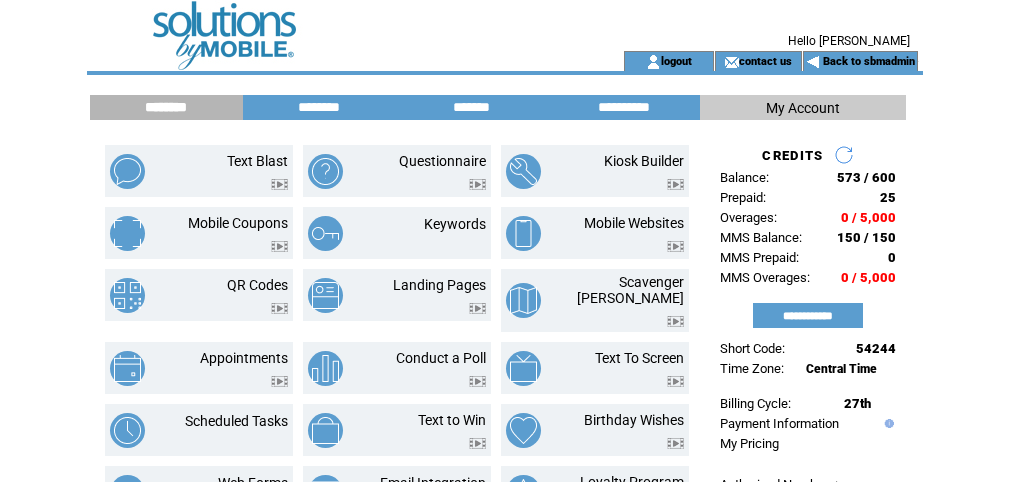 scroll, scrollTop: 0, scrollLeft: 0, axis: both 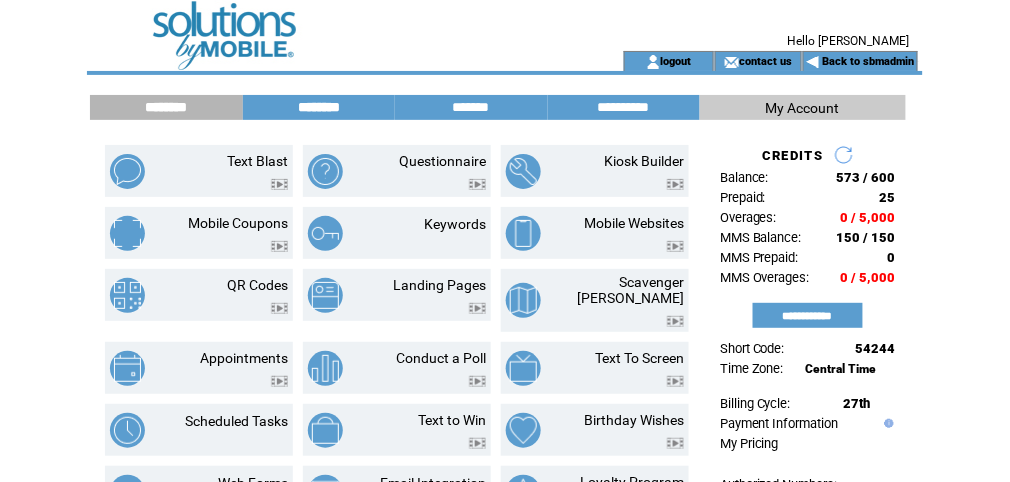 click on "********" at bounding box center [319, 107] 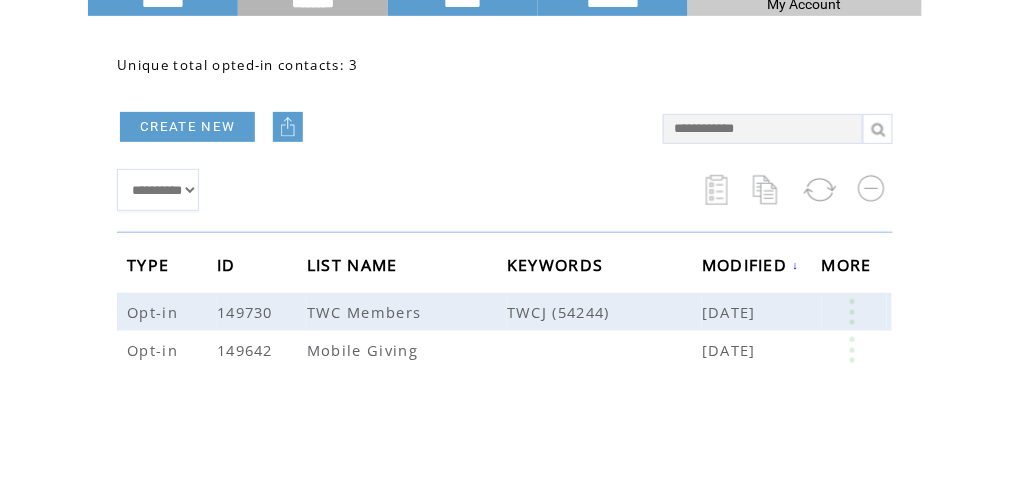 scroll, scrollTop: 106, scrollLeft: 0, axis: vertical 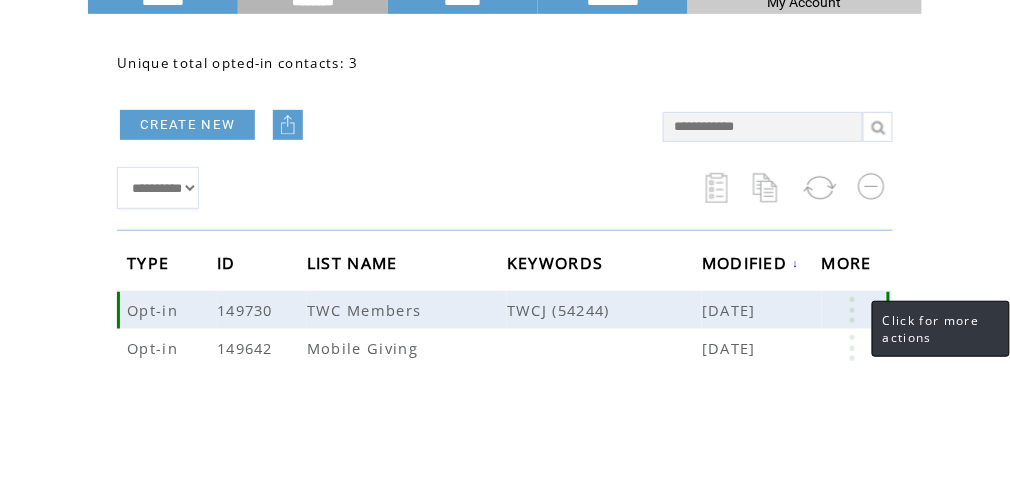 click at bounding box center (852, 310) 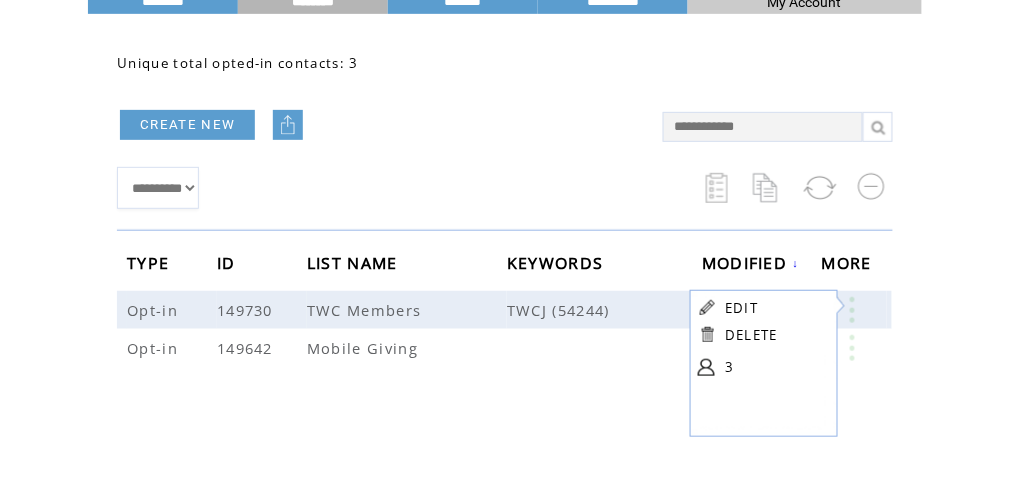 click on "EDIT" at bounding box center [741, 308] 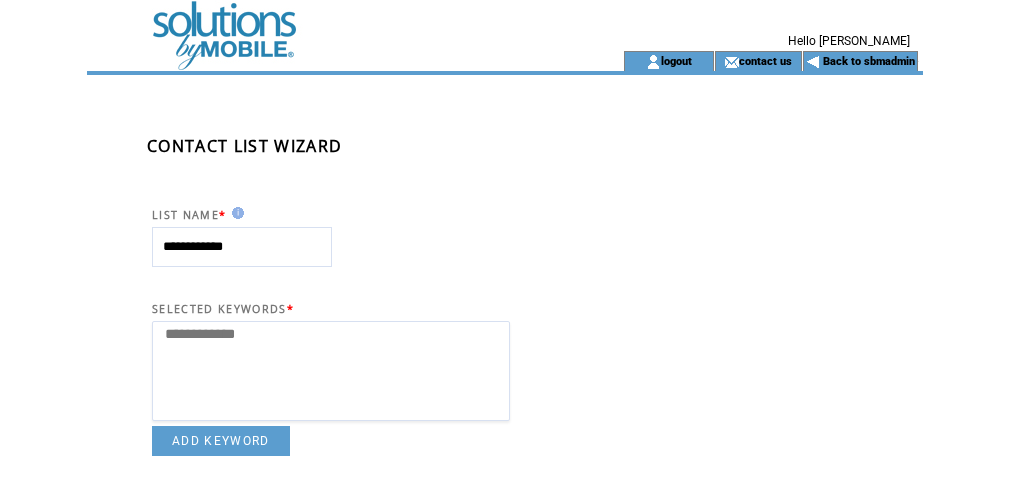 select 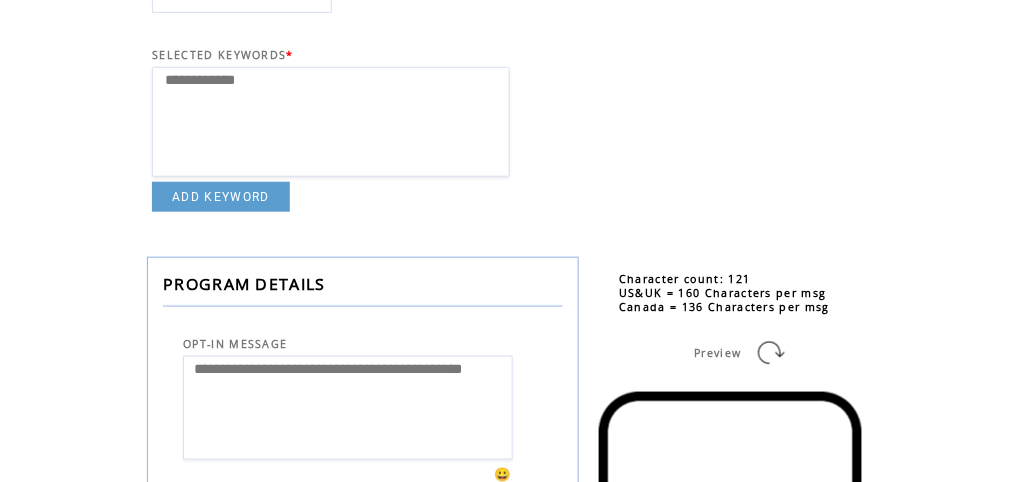 scroll, scrollTop: 266, scrollLeft: 0, axis: vertical 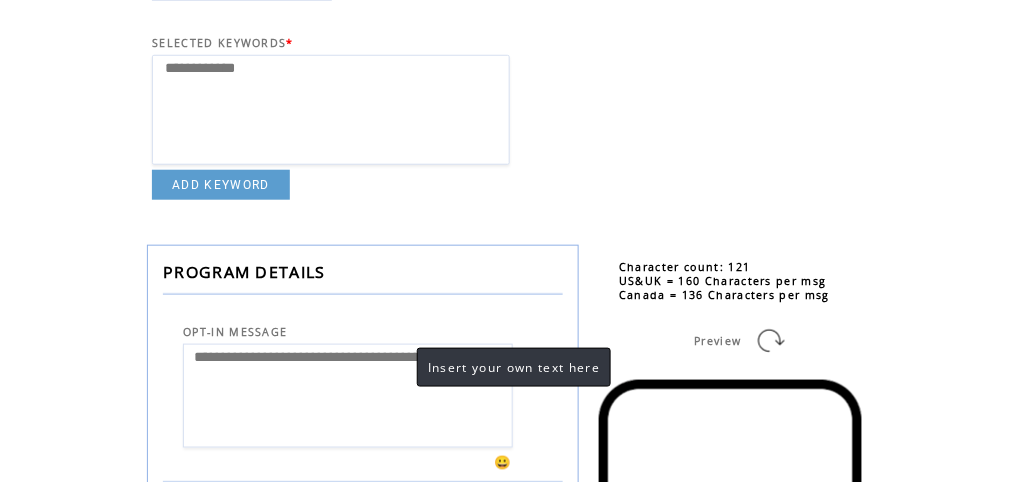drag, startPoint x: 294, startPoint y: 380, endPoint x: 397, endPoint y: 341, distance: 110.13628 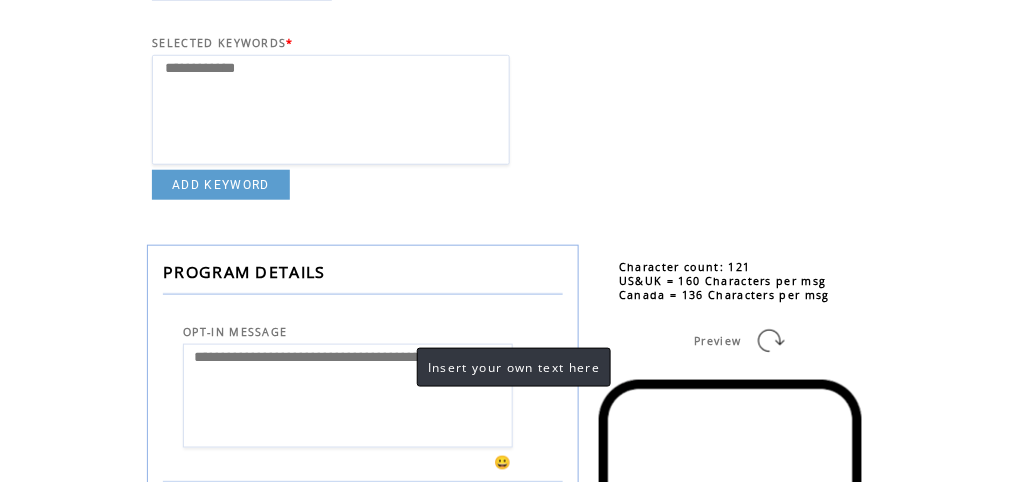click on "**********" at bounding box center [348, 396] 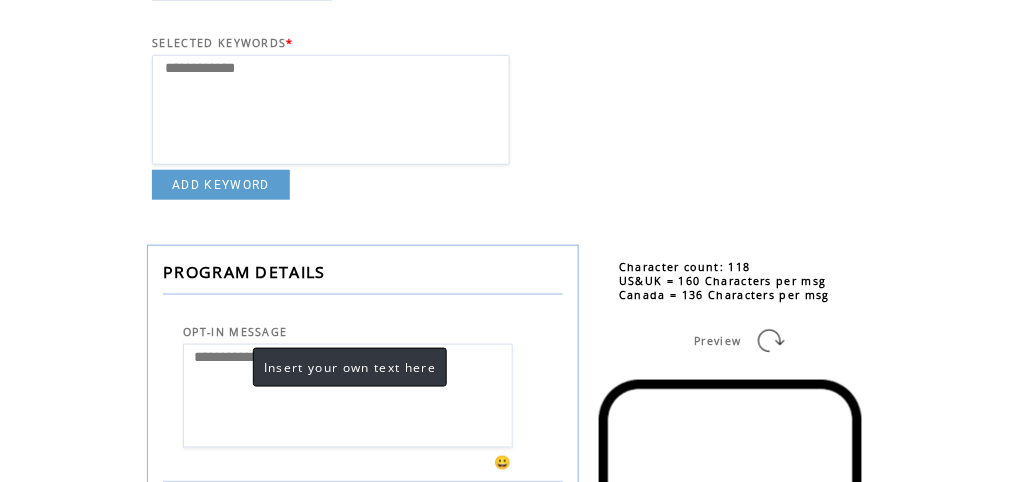 click on "**********" at bounding box center (348, 396) 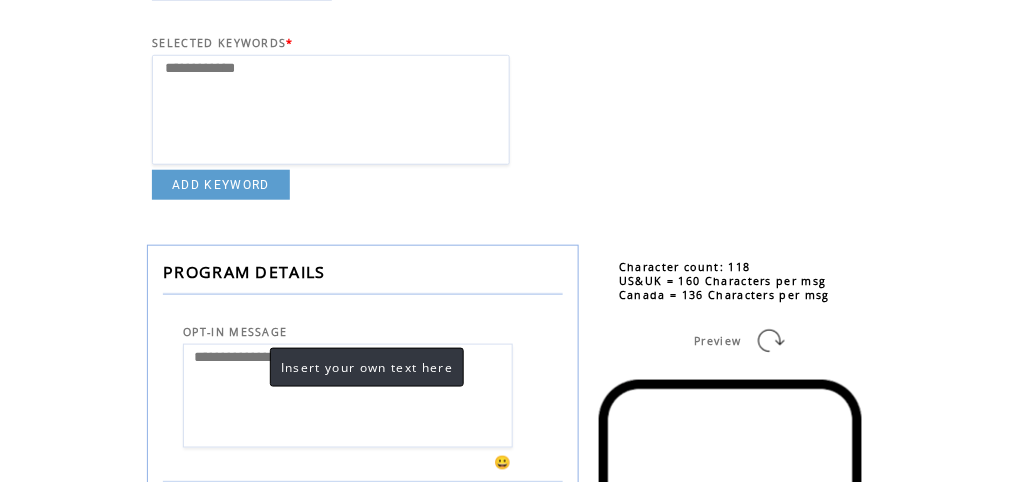 click on "**********" at bounding box center (348, 396) 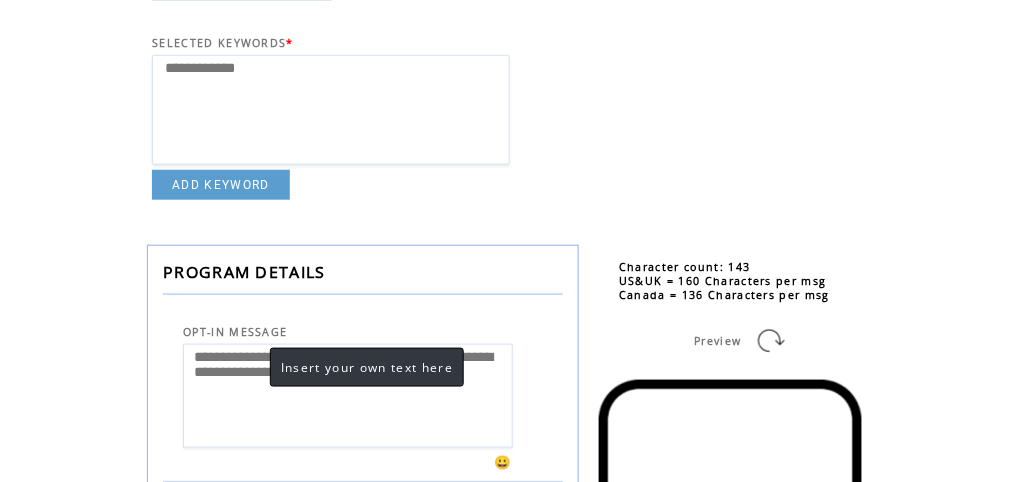 click on "**********" at bounding box center (348, 396) 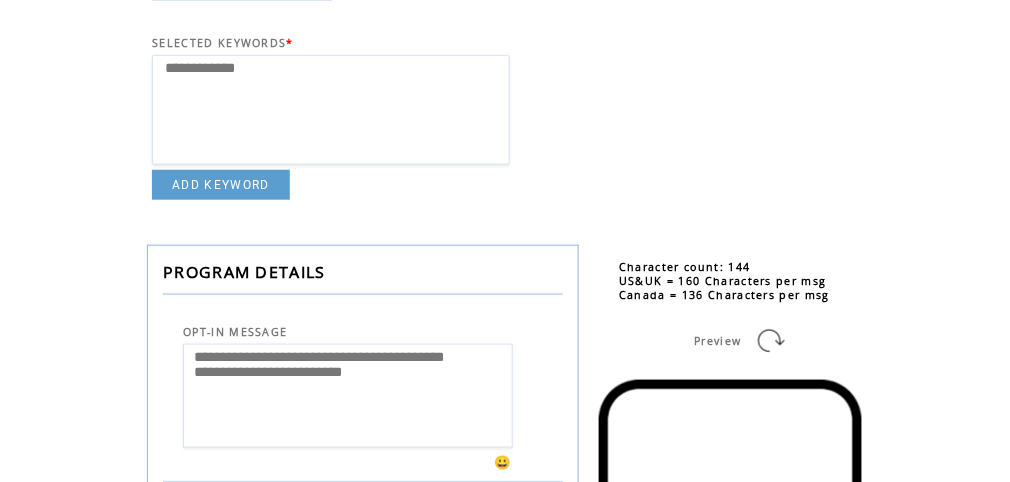click on "**********" at bounding box center (348, 396) 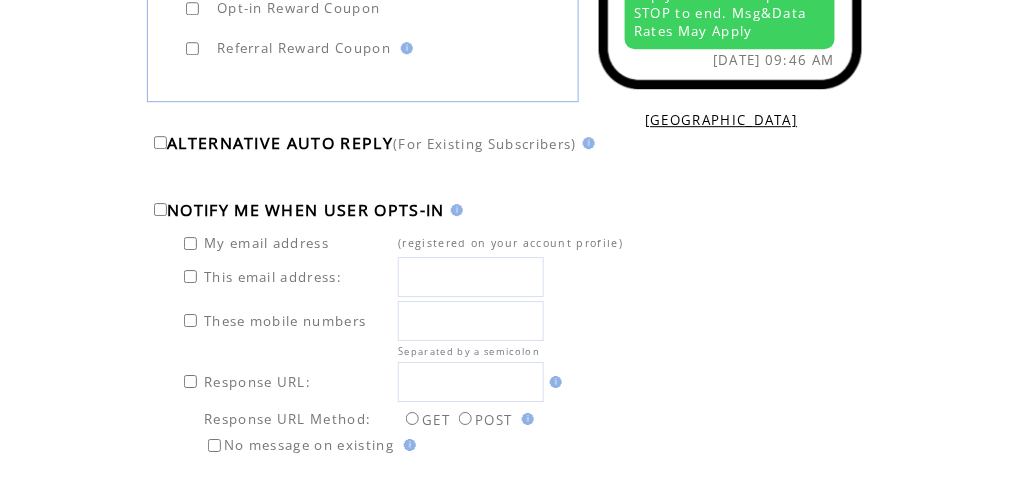 scroll, scrollTop: 1224, scrollLeft: 0, axis: vertical 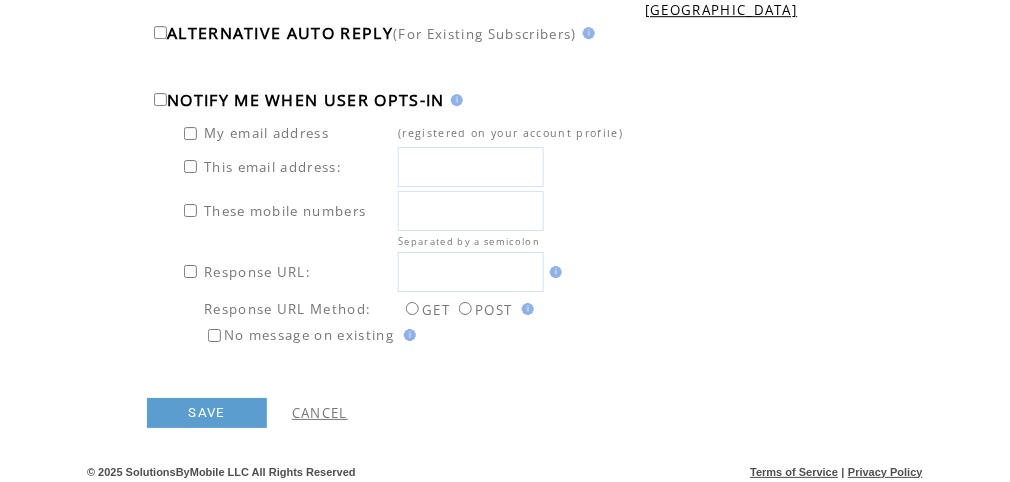 type on "**********" 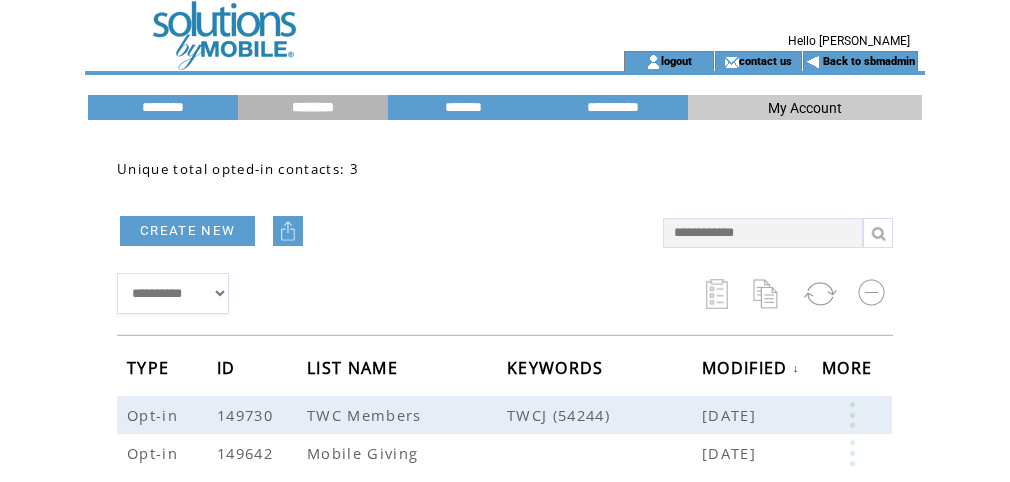 scroll, scrollTop: 0, scrollLeft: 0, axis: both 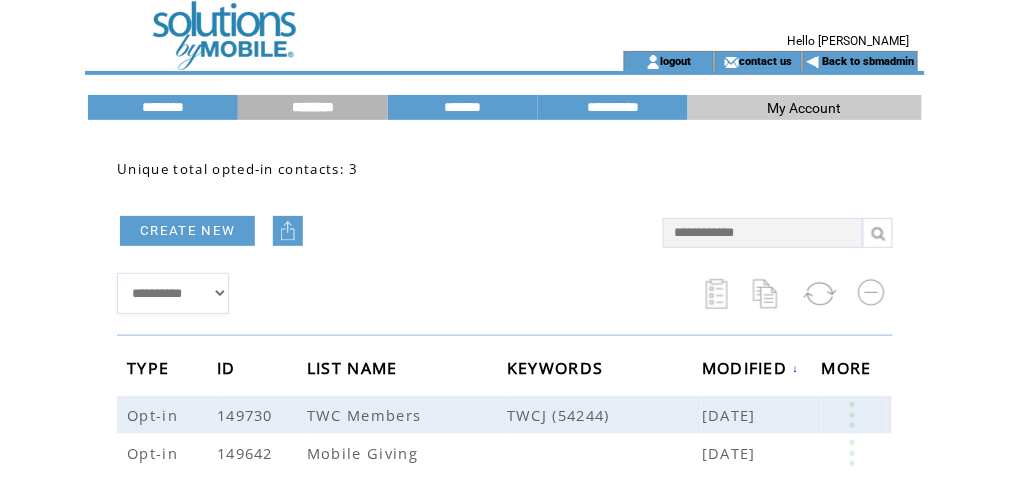click at bounding box center [327, 61] 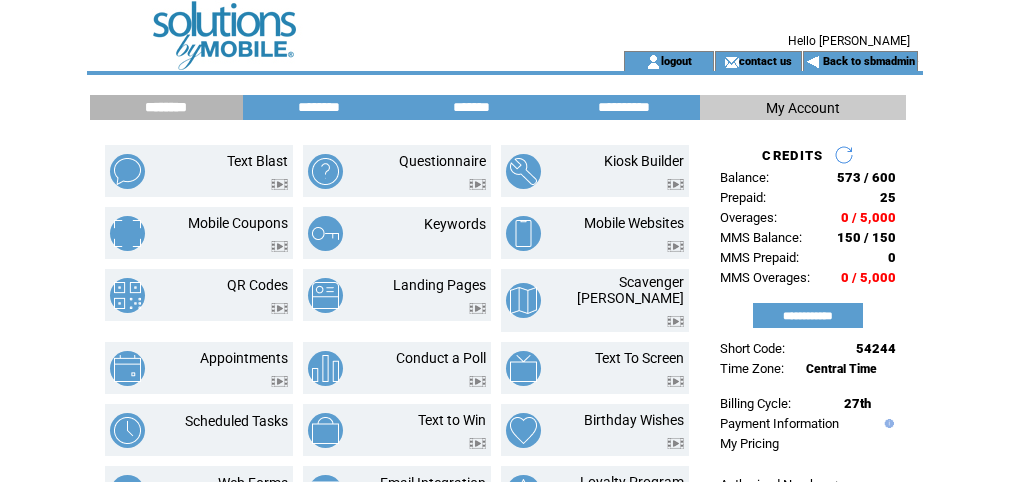 scroll, scrollTop: 0, scrollLeft: 0, axis: both 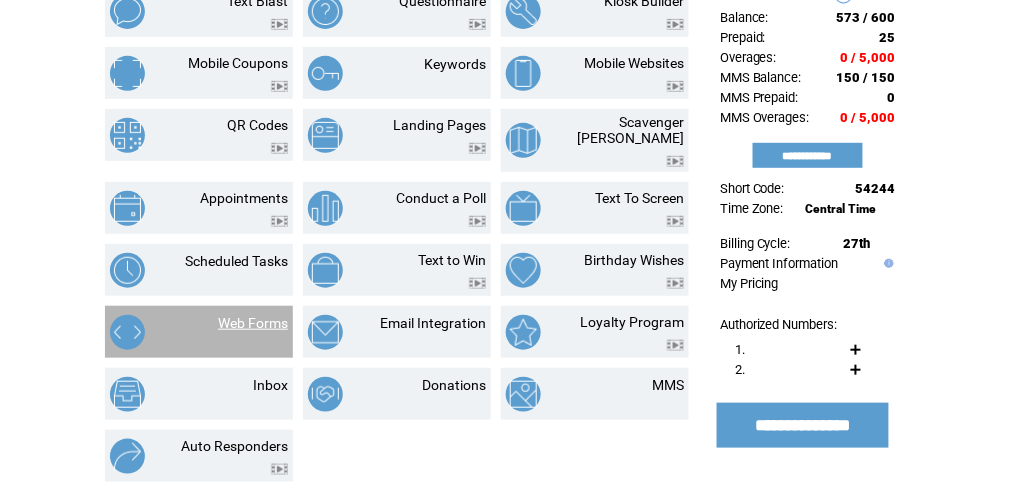 click on "Web Forms" at bounding box center [253, 323] 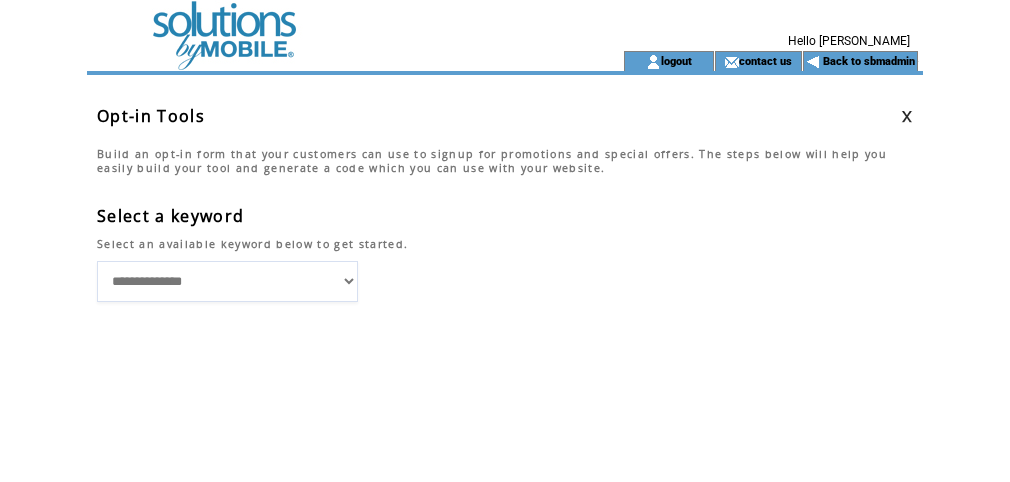 scroll, scrollTop: 0, scrollLeft: 0, axis: both 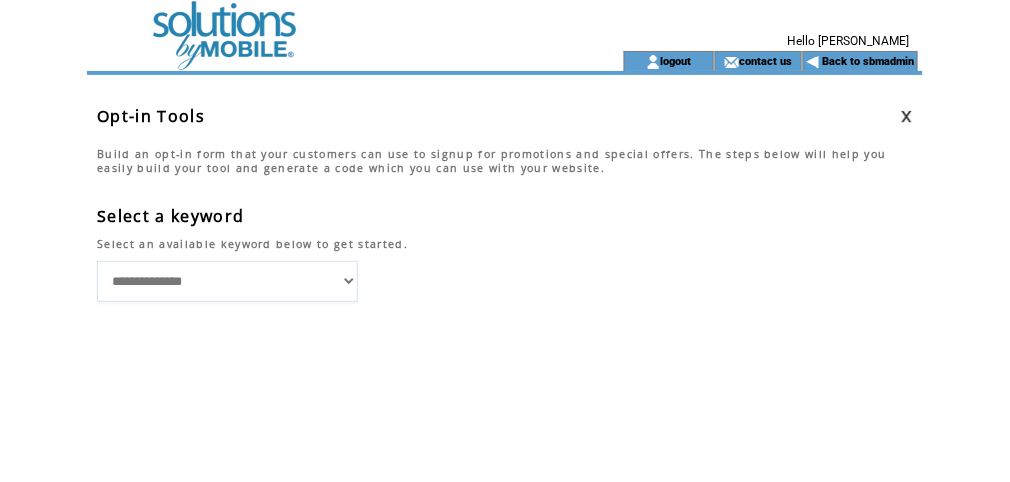 click on "**********" at bounding box center [227, 281] 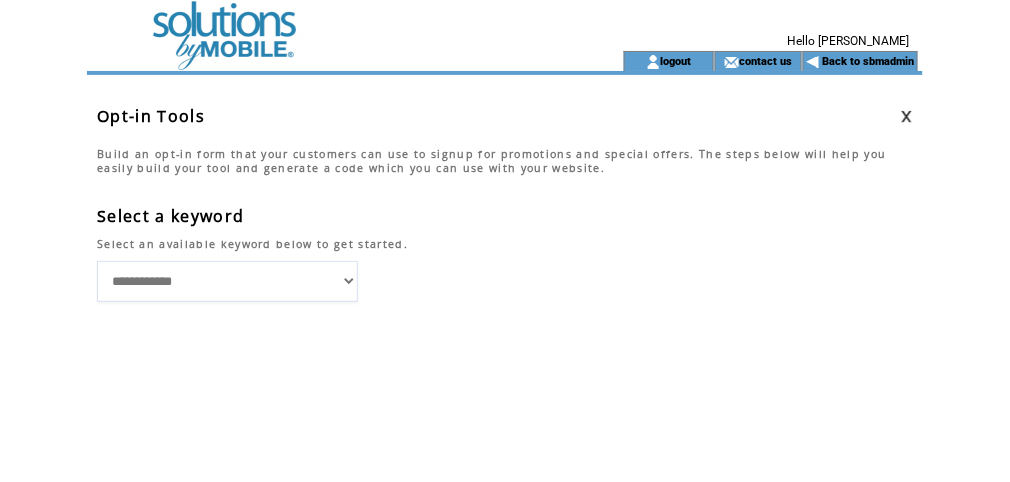 click on "**********" at bounding box center [227, 281] 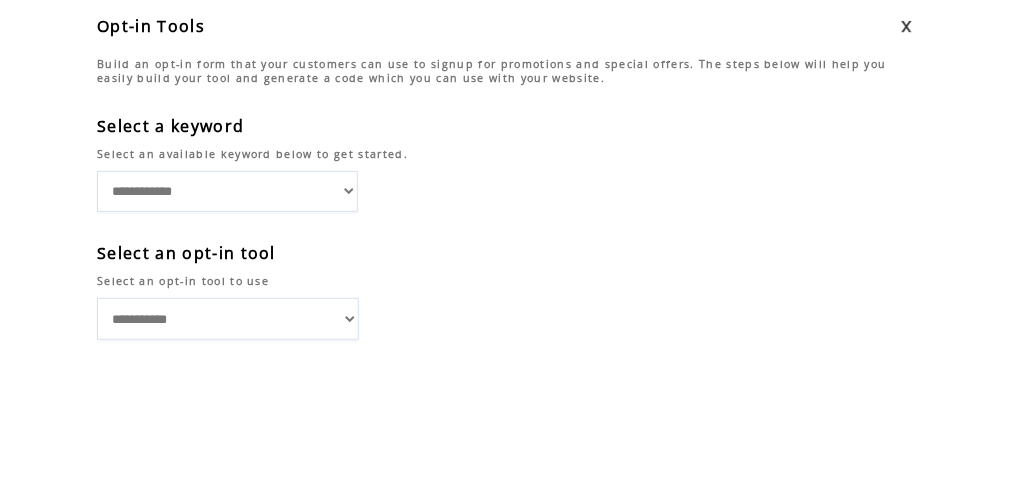 scroll, scrollTop: 106, scrollLeft: 0, axis: vertical 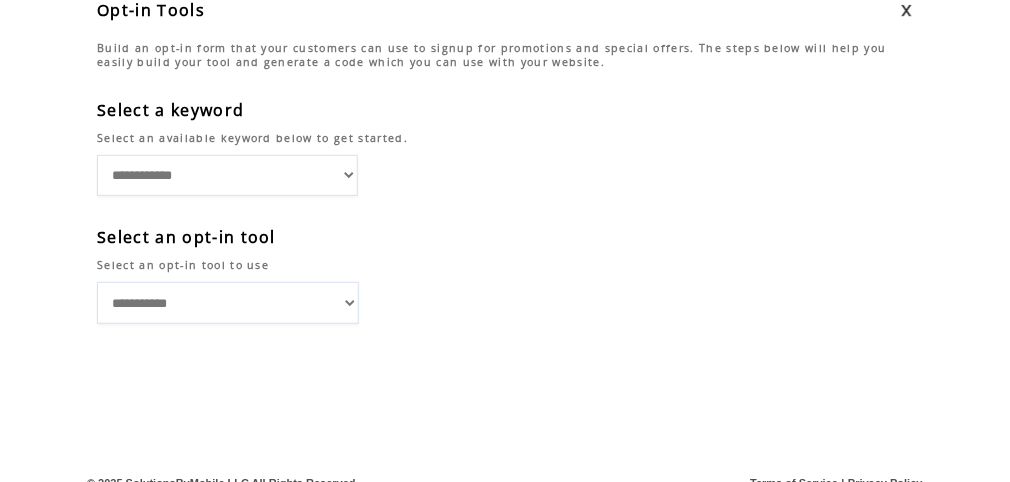 click on "**********" at bounding box center [228, 303] 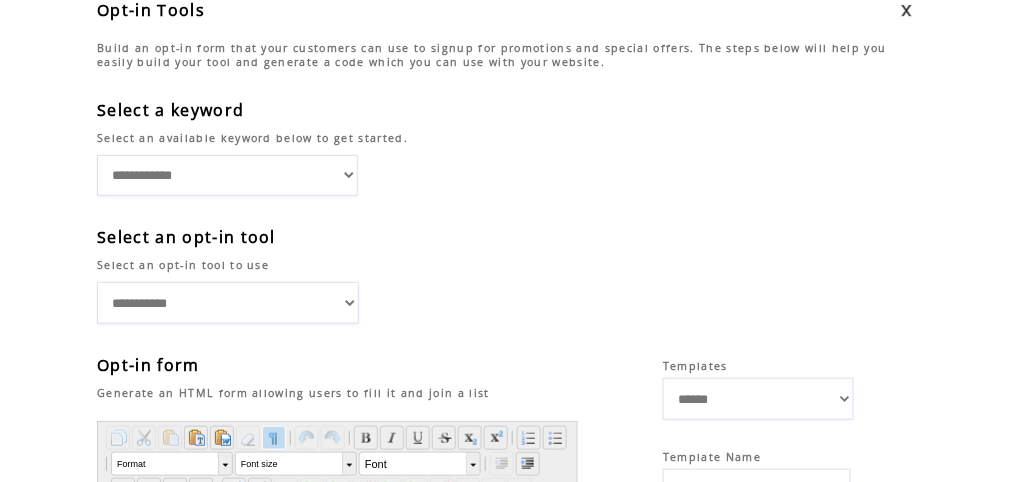 scroll, scrollTop: 0, scrollLeft: 0, axis: both 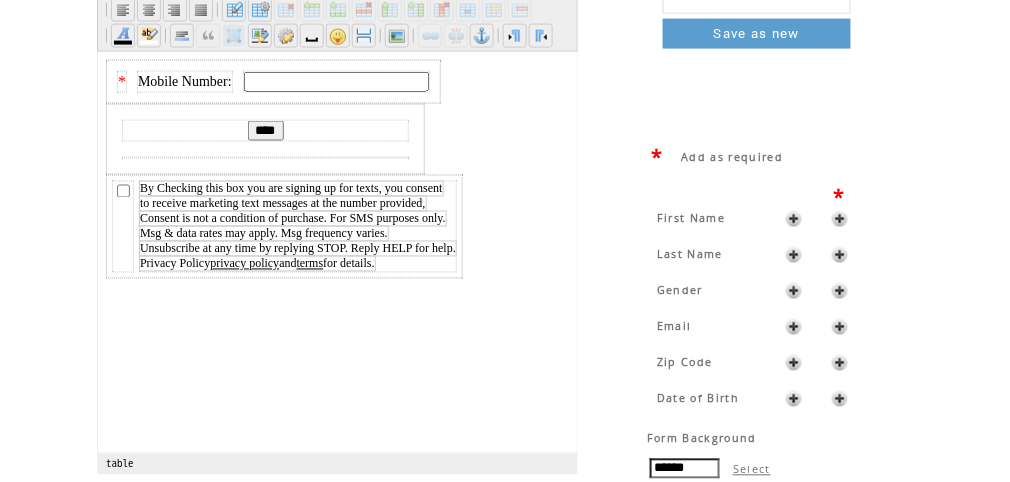 click at bounding box center [840, 219] 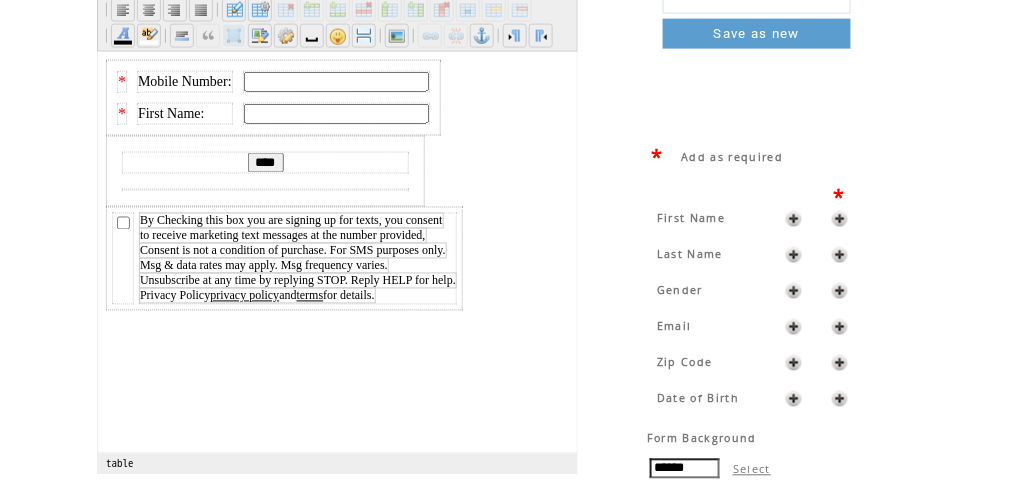 scroll, scrollTop: 0, scrollLeft: 0, axis: both 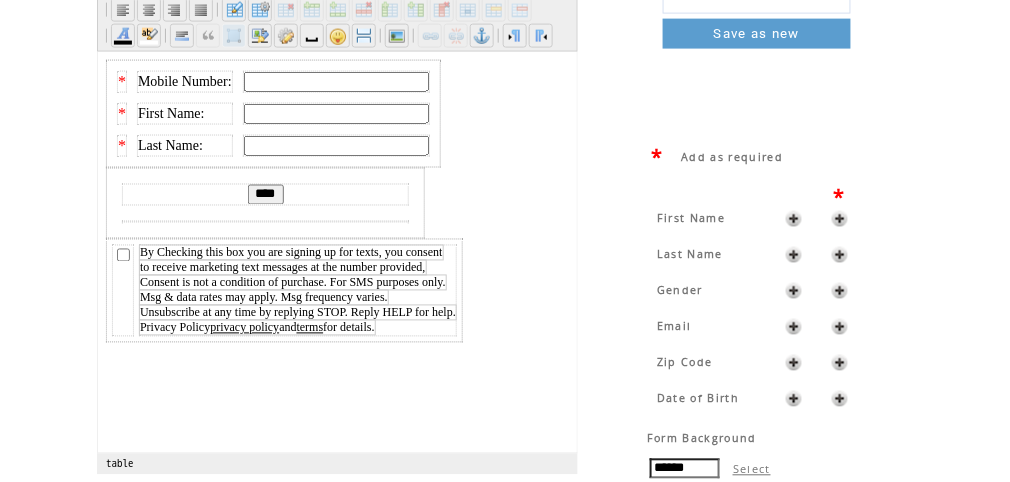 click at bounding box center (840, 291) 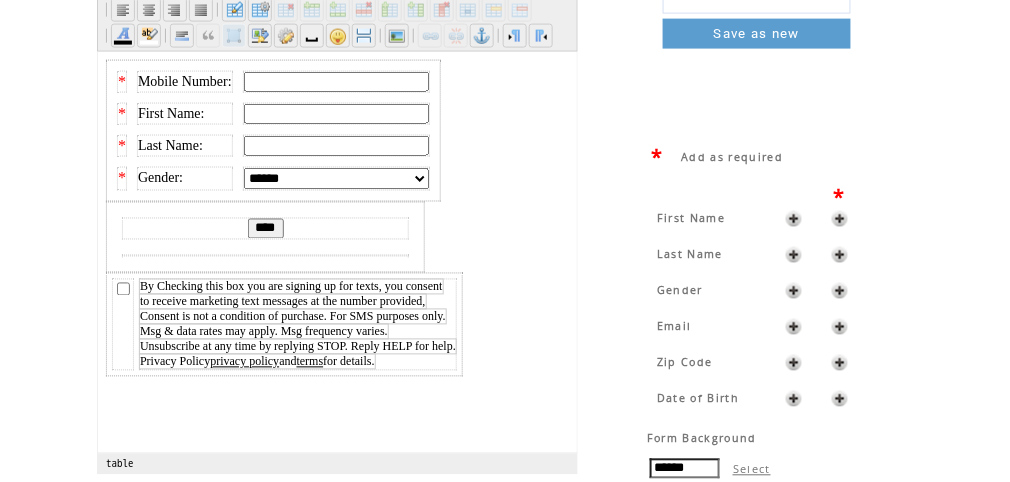 scroll, scrollTop: 0, scrollLeft: 0, axis: both 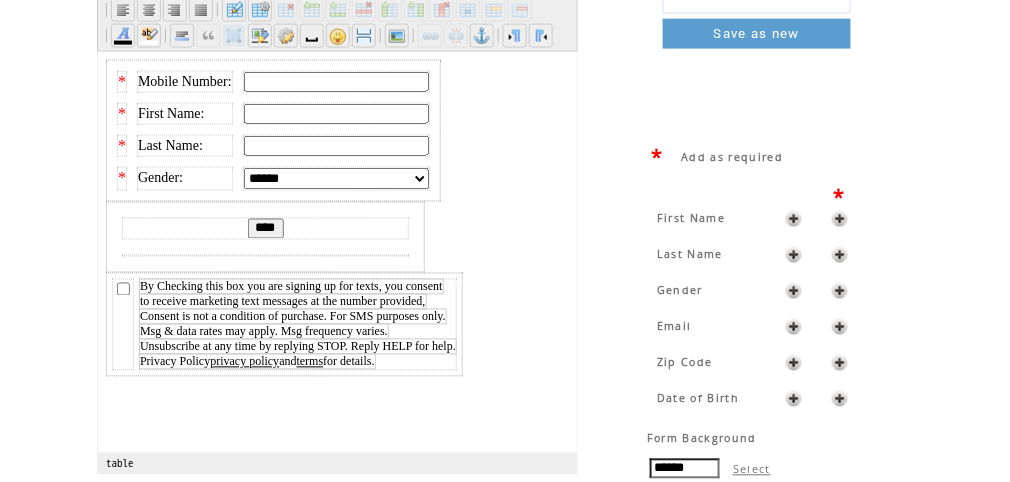 click at bounding box center [840, 327] 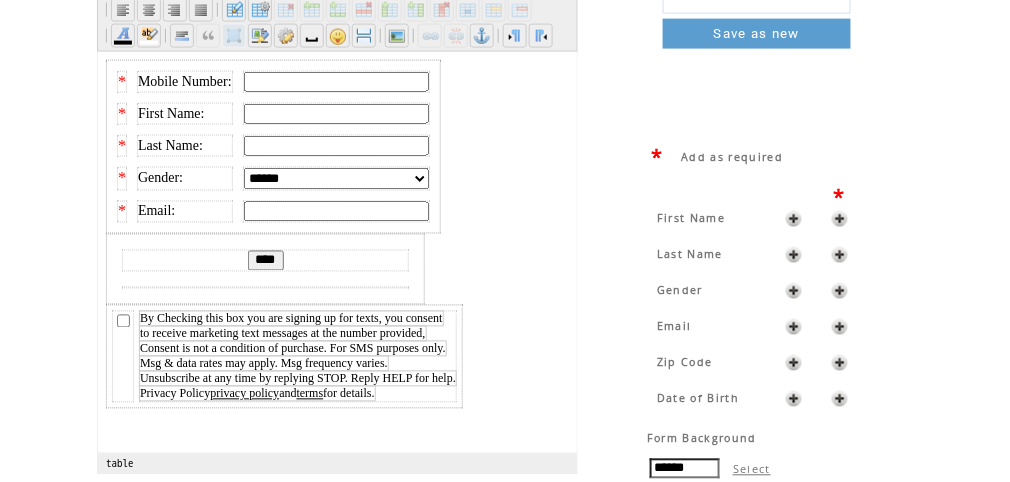scroll, scrollTop: 0, scrollLeft: 0, axis: both 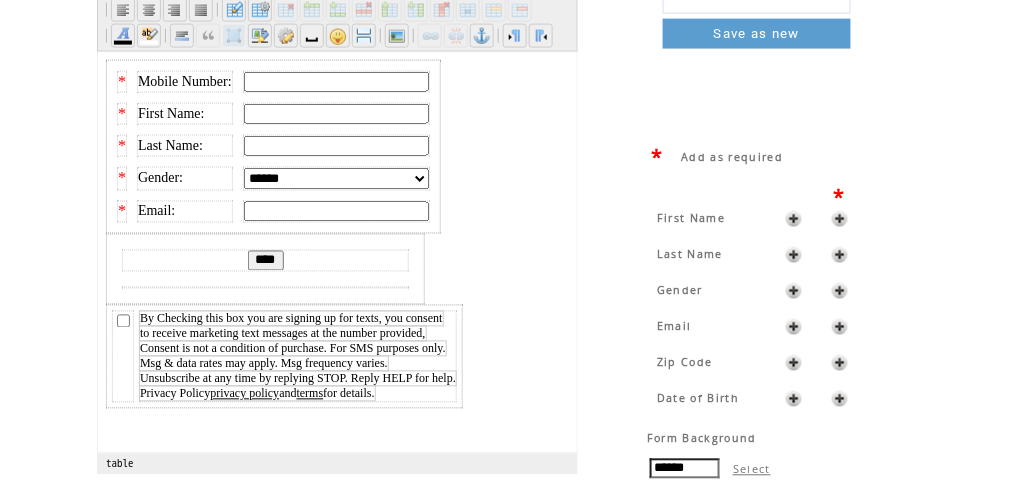 click at bounding box center (840, 363) 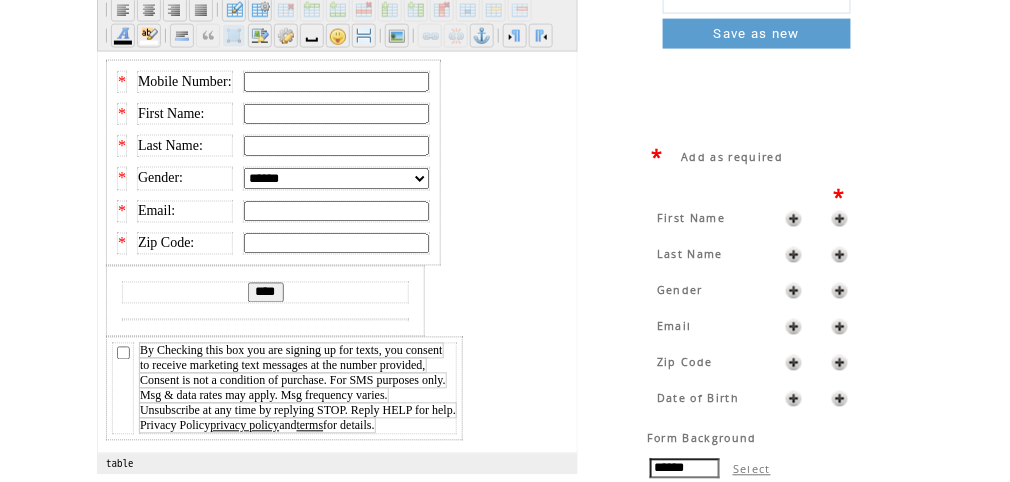 scroll, scrollTop: 0, scrollLeft: 0, axis: both 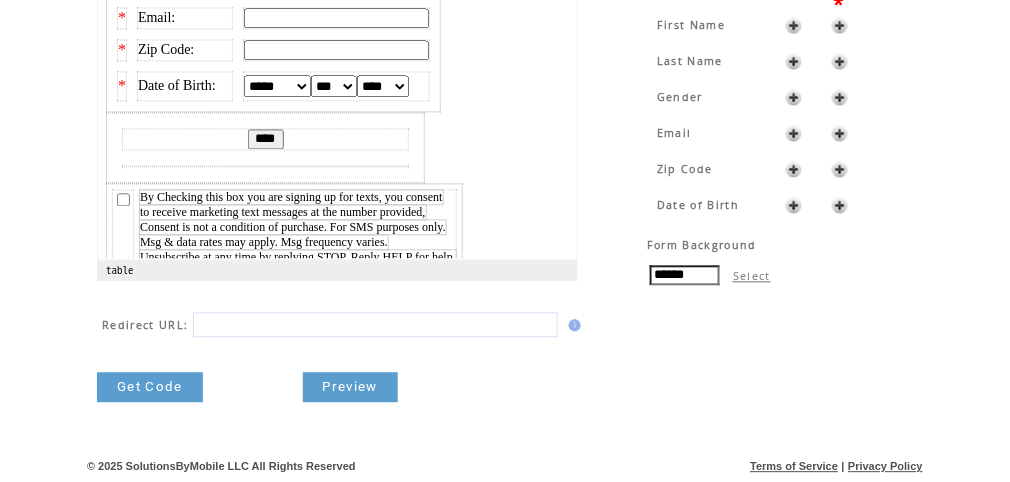 click on "Get Code" at bounding box center (150, 387) 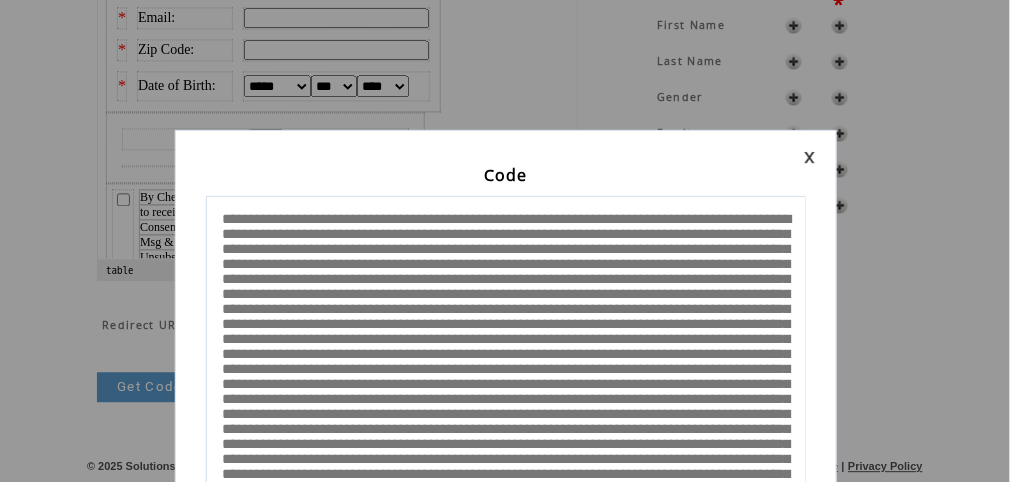 scroll, scrollTop: 0, scrollLeft: 0, axis: both 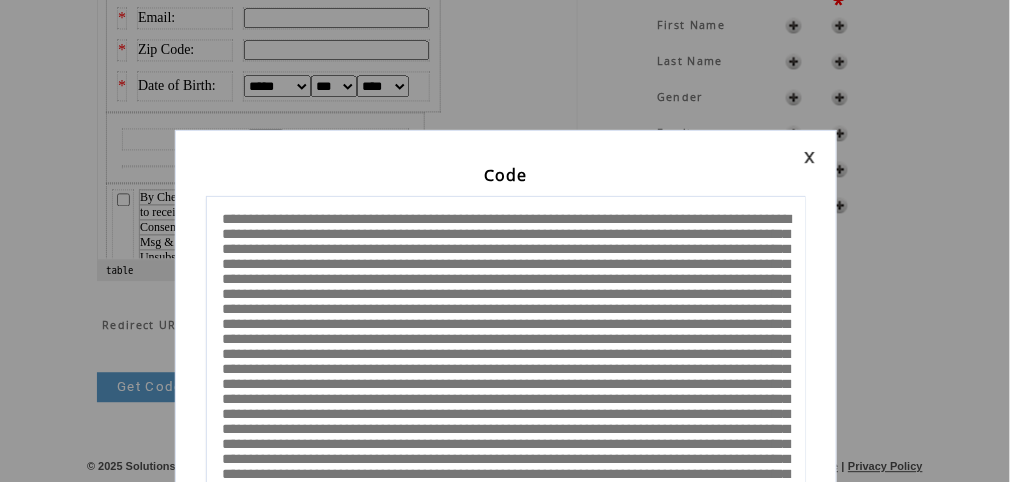 click at bounding box center (810, 157) 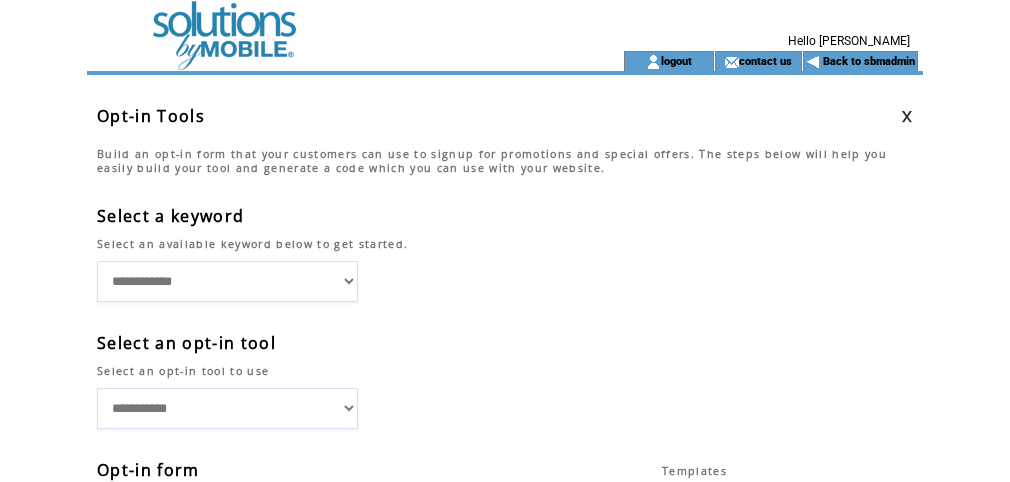 scroll, scrollTop: 0, scrollLeft: 0, axis: both 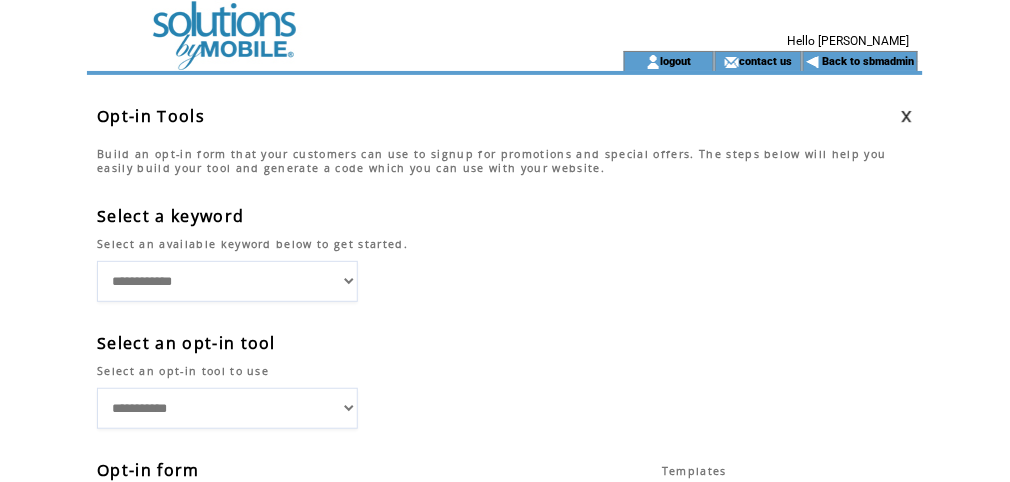 click at bounding box center (327, 25) 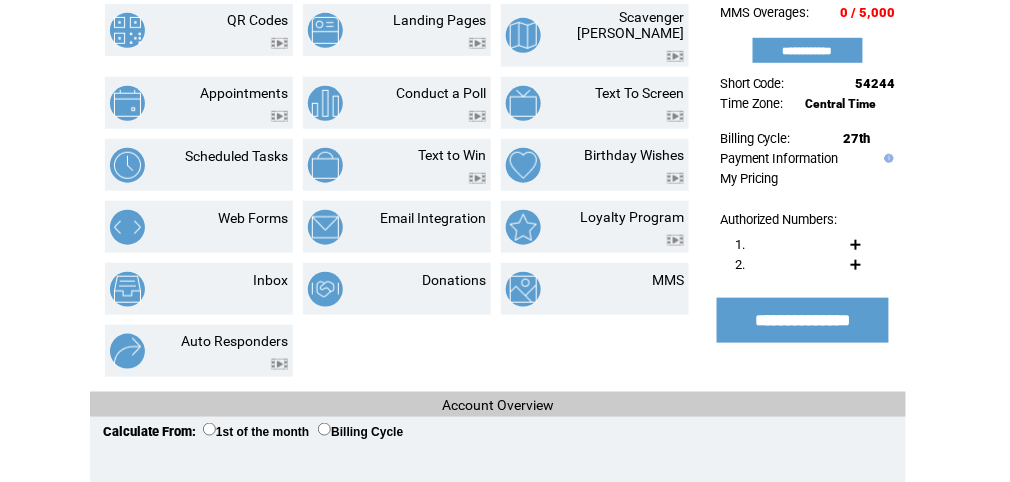 scroll, scrollTop: 0, scrollLeft: 0, axis: both 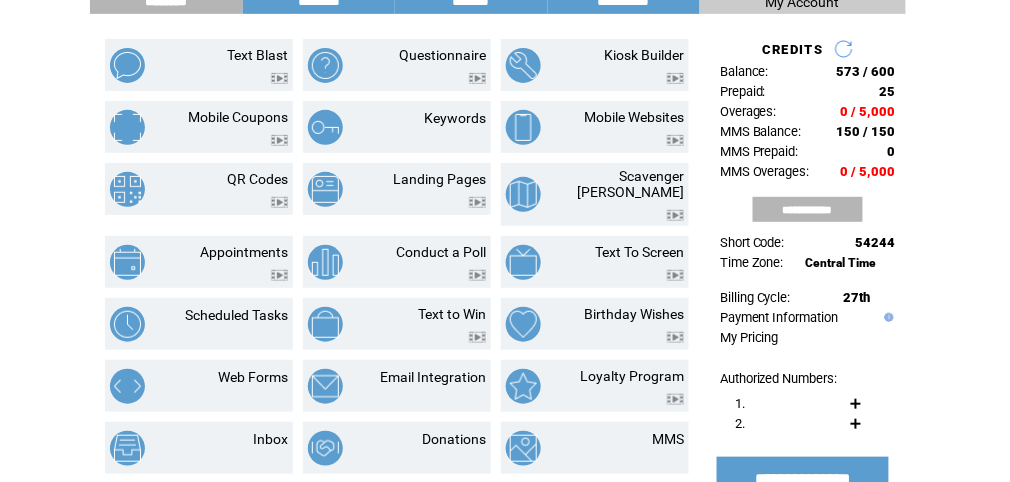 click on "**********" at bounding box center (808, 209) 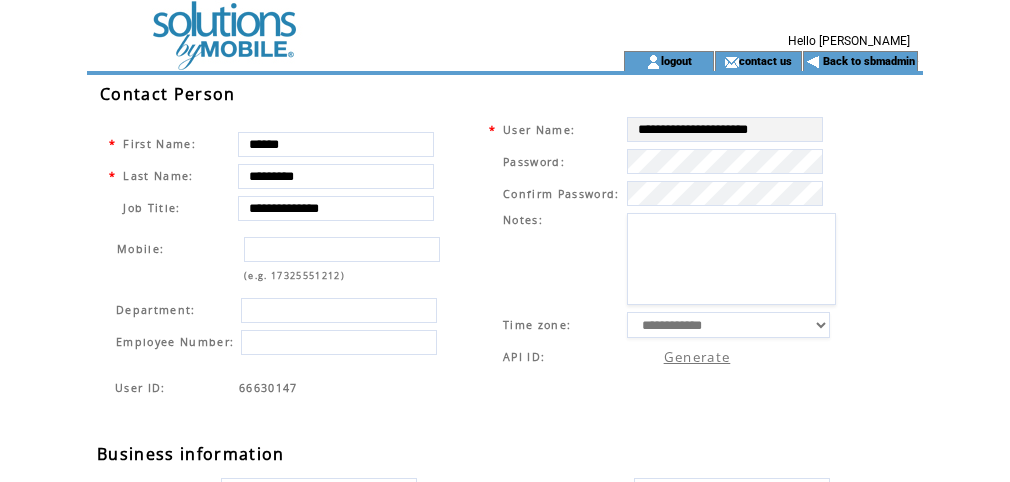 scroll, scrollTop: 0, scrollLeft: 0, axis: both 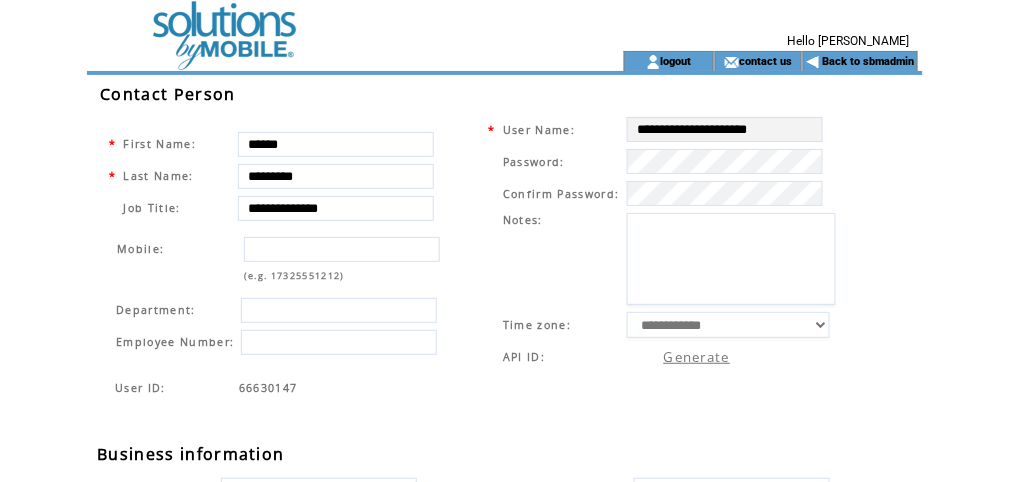 drag, startPoint x: 634, startPoint y: 127, endPoint x: 842, endPoint y: 133, distance: 208.08652 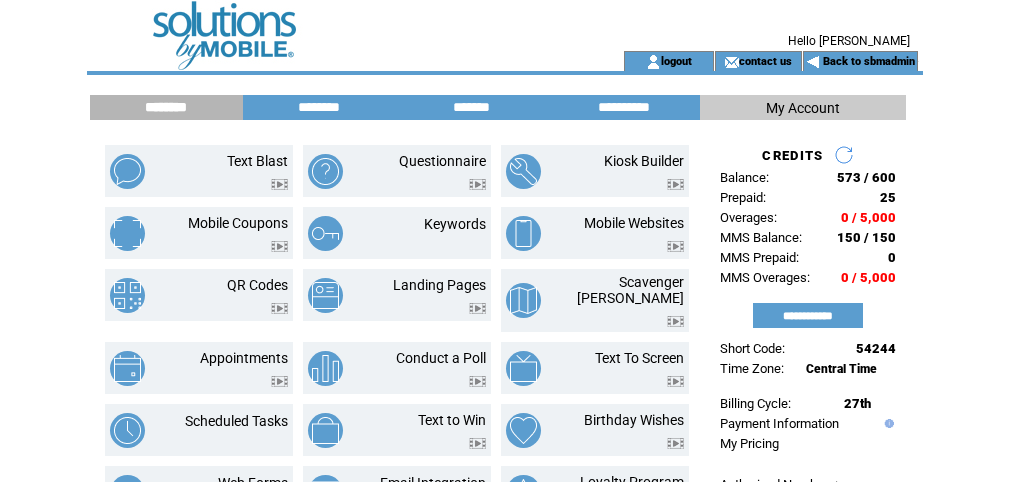 scroll, scrollTop: 0, scrollLeft: 0, axis: both 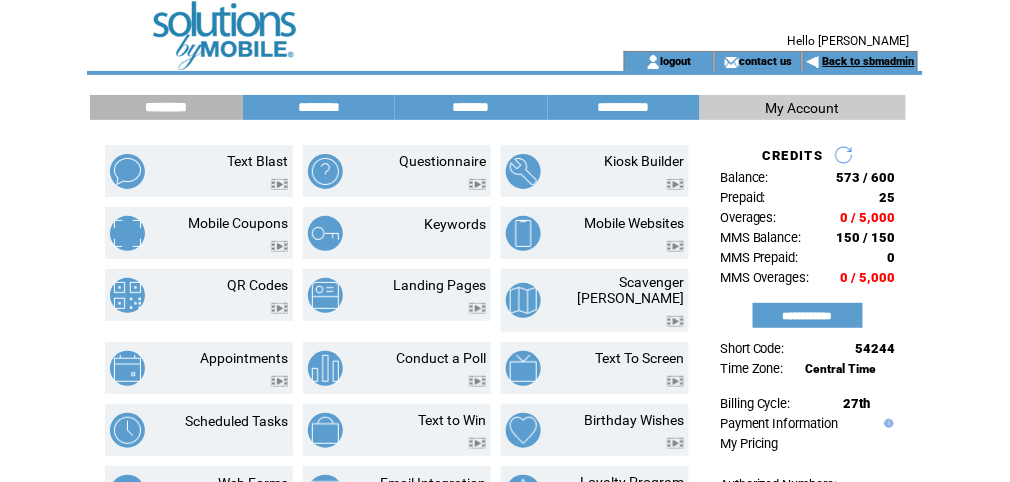 click on "Back to sbmadmin" at bounding box center [869, 61] 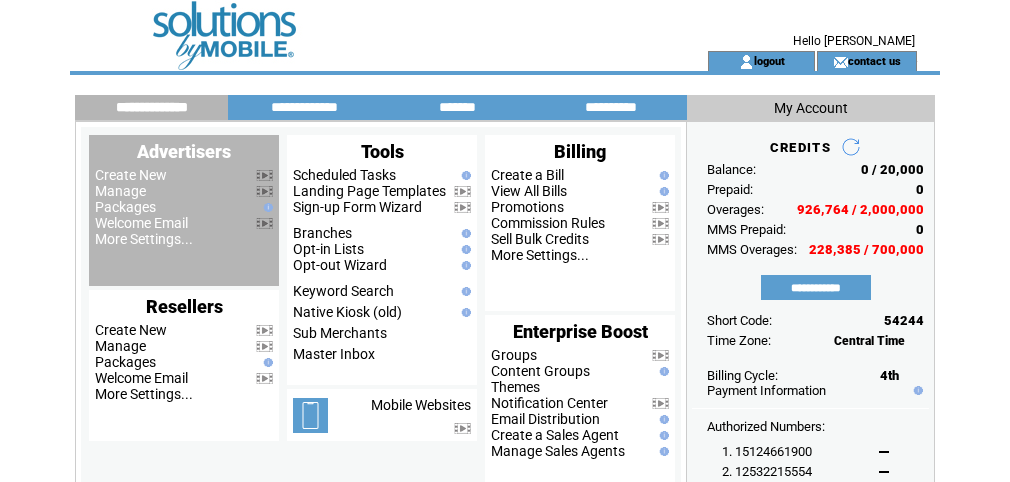 scroll, scrollTop: 0, scrollLeft: 0, axis: both 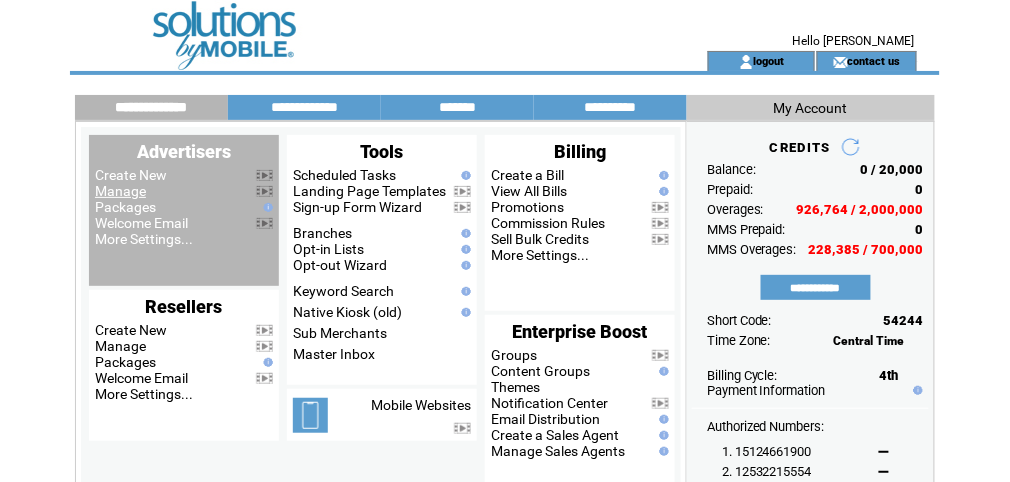 click on "Manage" at bounding box center [120, 191] 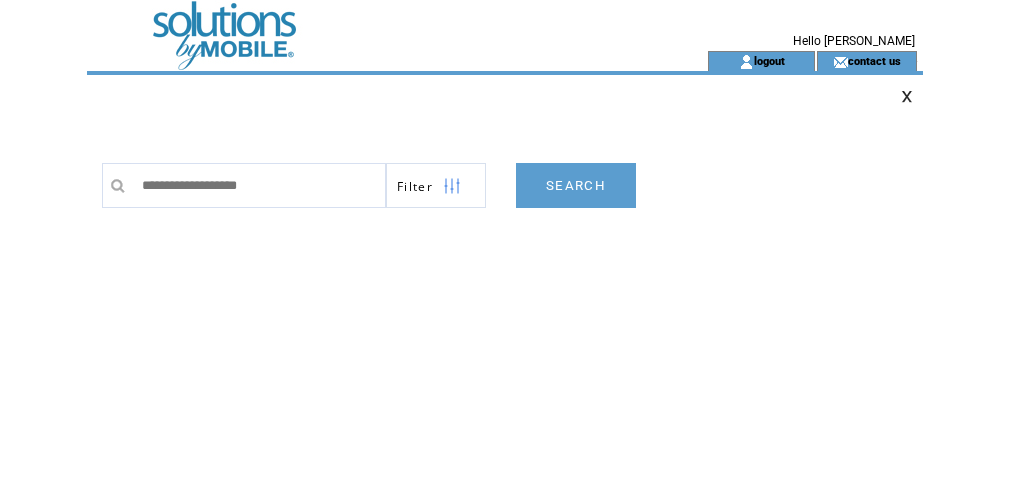 scroll, scrollTop: 0, scrollLeft: 0, axis: both 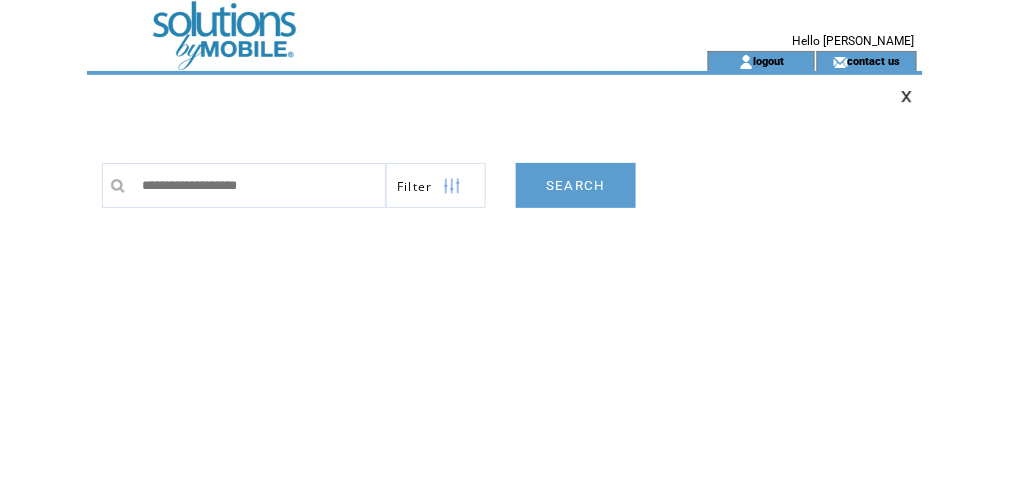 type on "*" 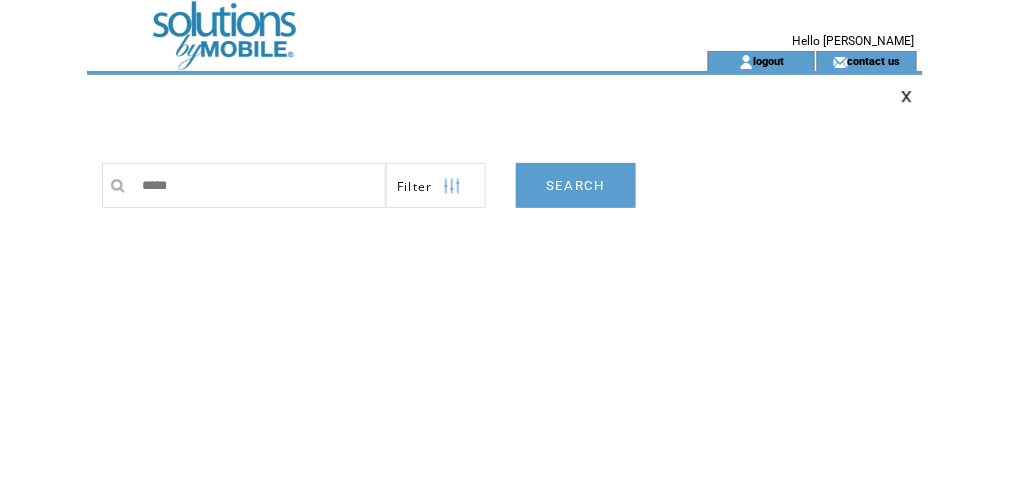 type on "*****" 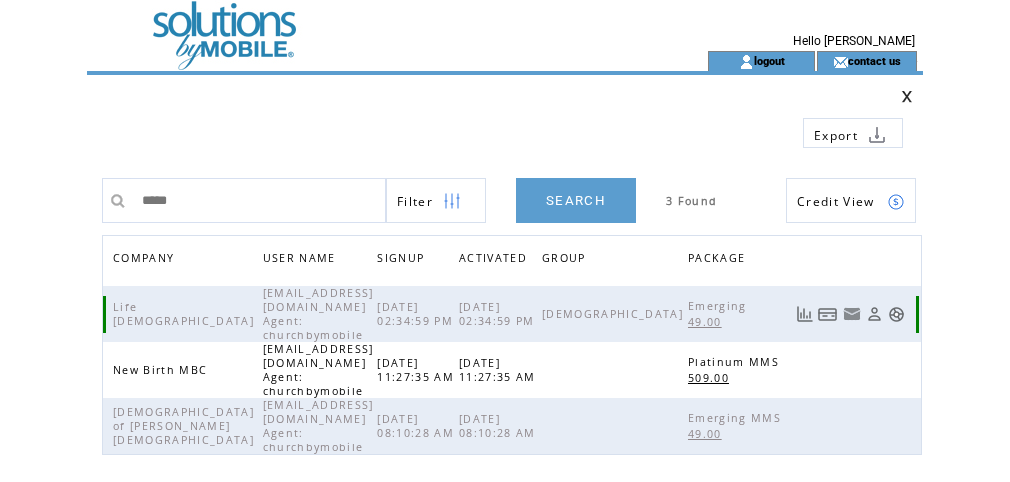 scroll, scrollTop: 0, scrollLeft: 0, axis: both 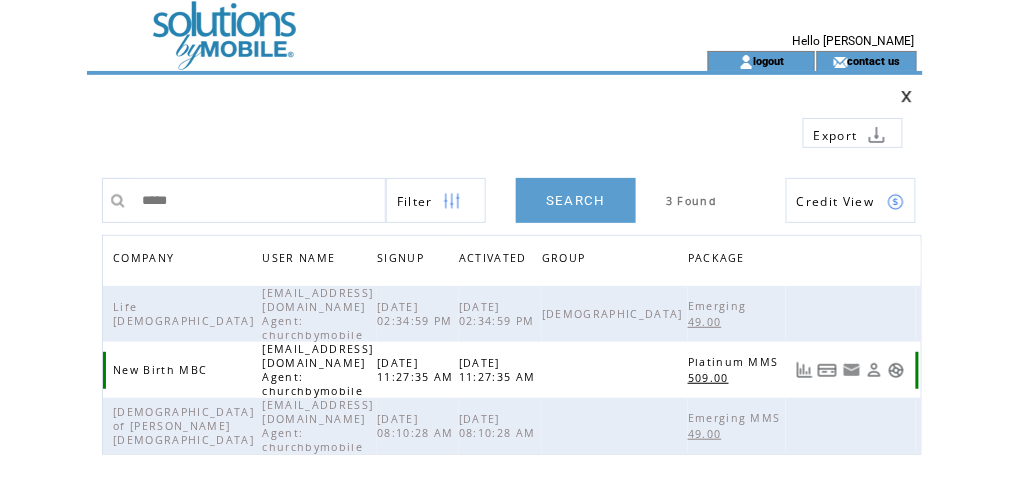 click at bounding box center (896, 370) 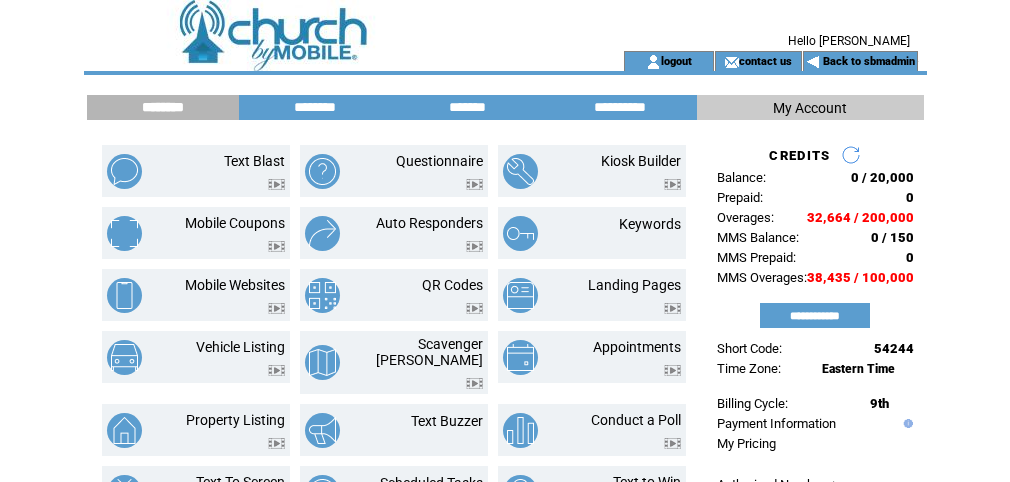scroll, scrollTop: 0, scrollLeft: 0, axis: both 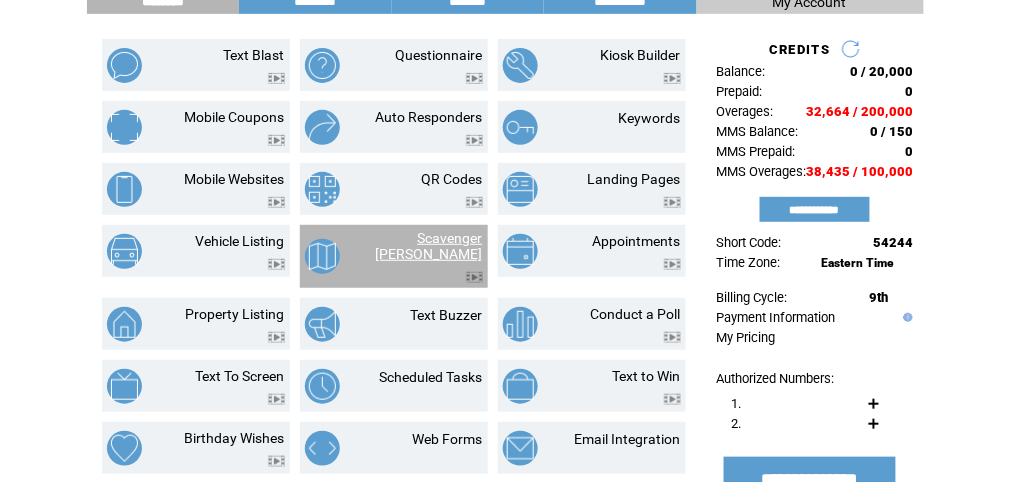 click on "Scavenger Hunt" at bounding box center [429, 246] 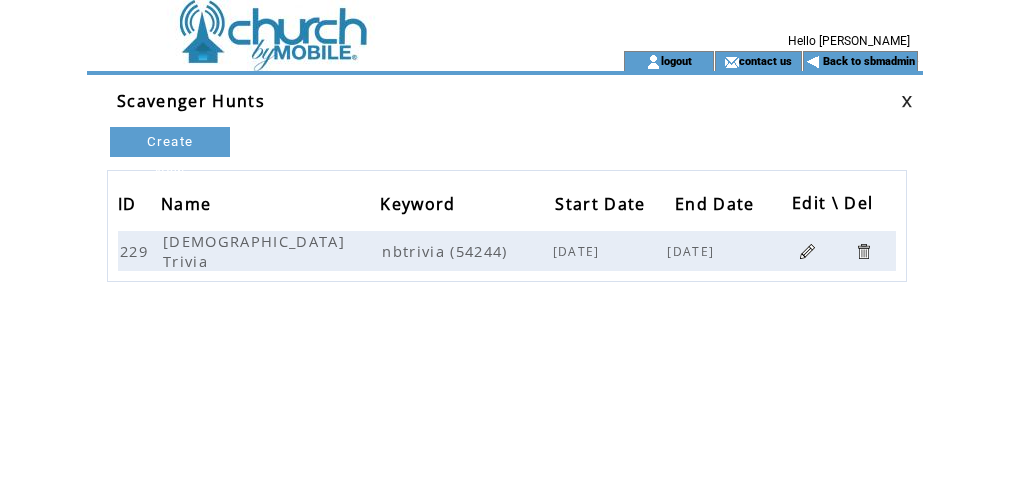 scroll, scrollTop: 0, scrollLeft: 0, axis: both 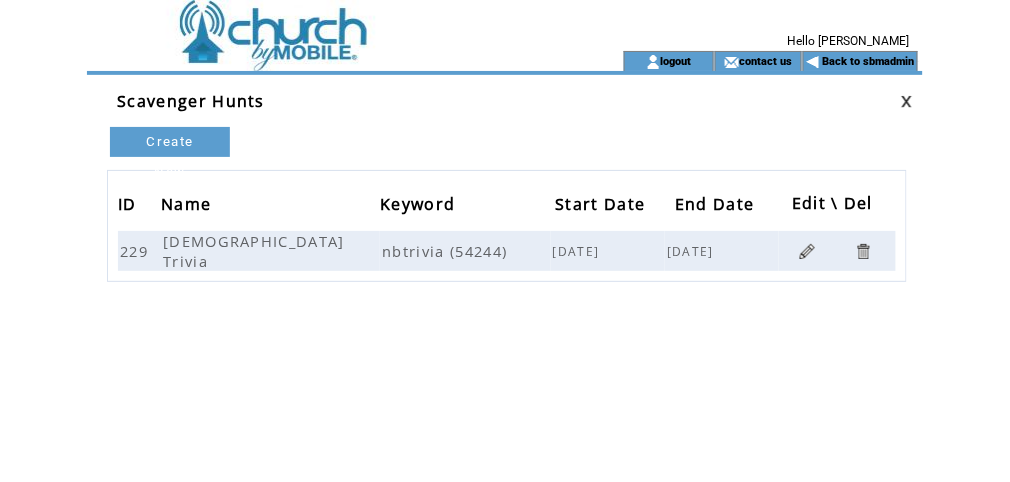 click at bounding box center [807, 251] 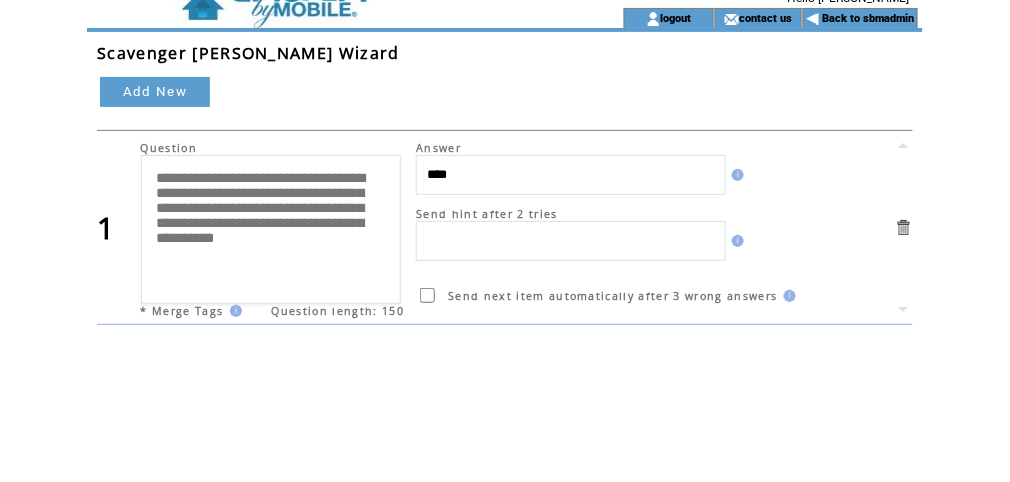scroll, scrollTop: 0, scrollLeft: 0, axis: both 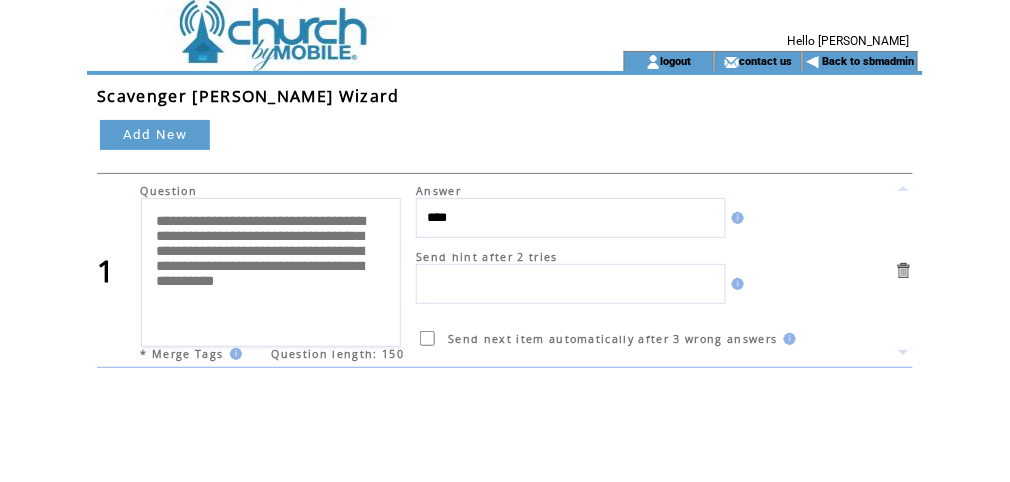 click at bounding box center (327, 25) 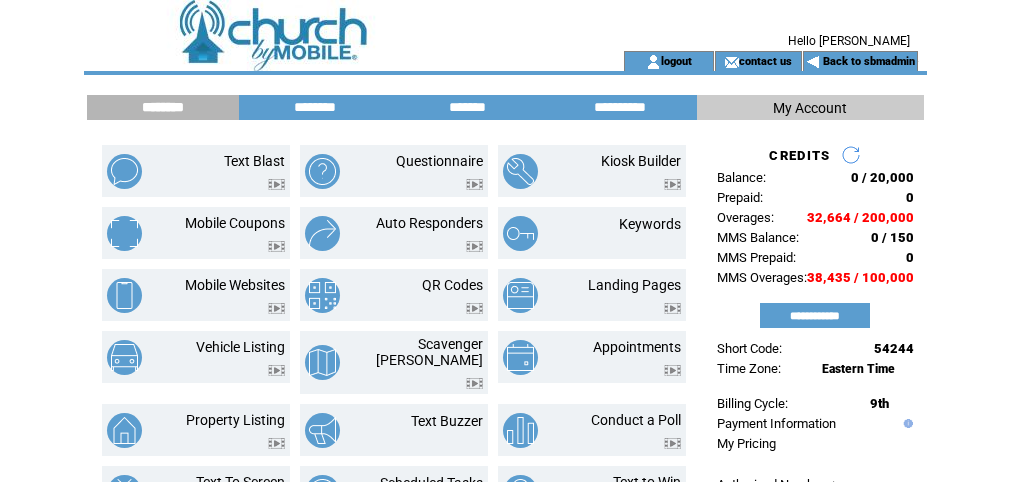 scroll, scrollTop: 0, scrollLeft: 0, axis: both 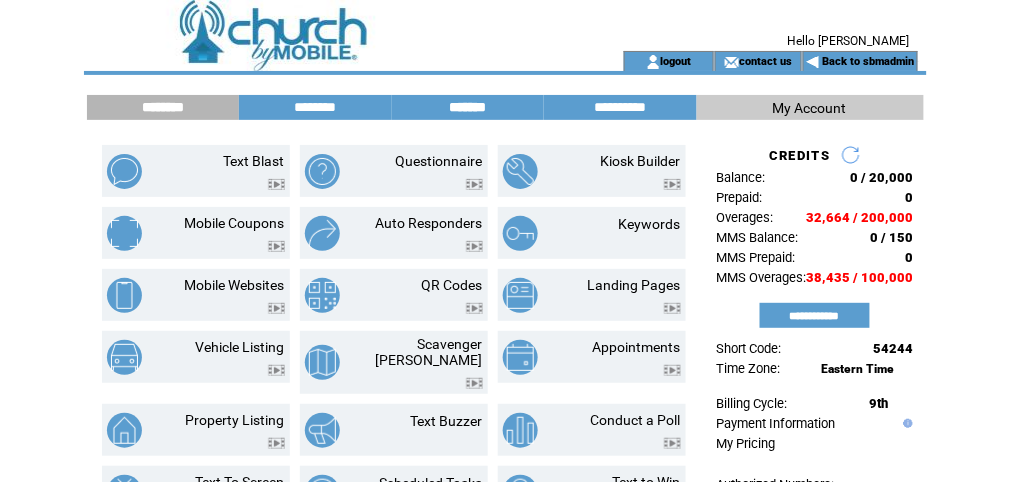 click on "*******" at bounding box center [468, 107] 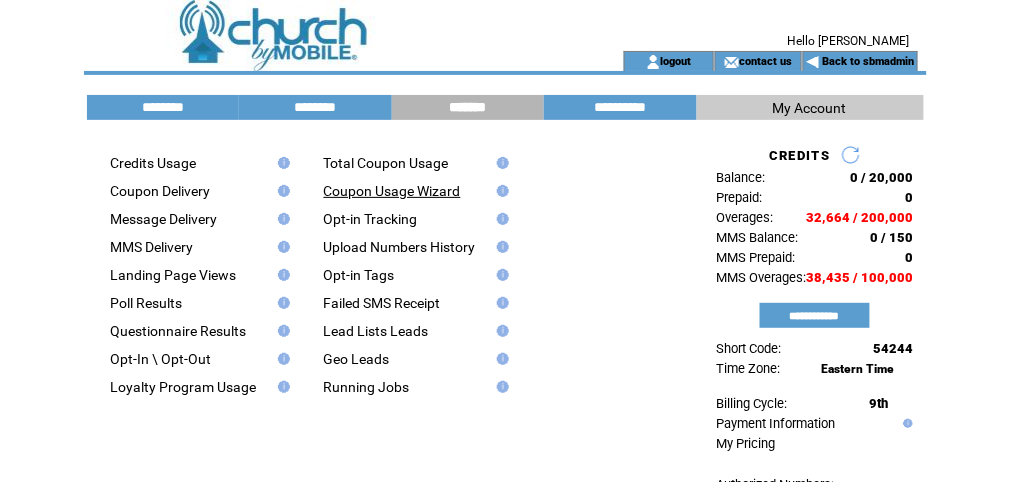 click on "Coupon Usage Wizard" at bounding box center (392, 191) 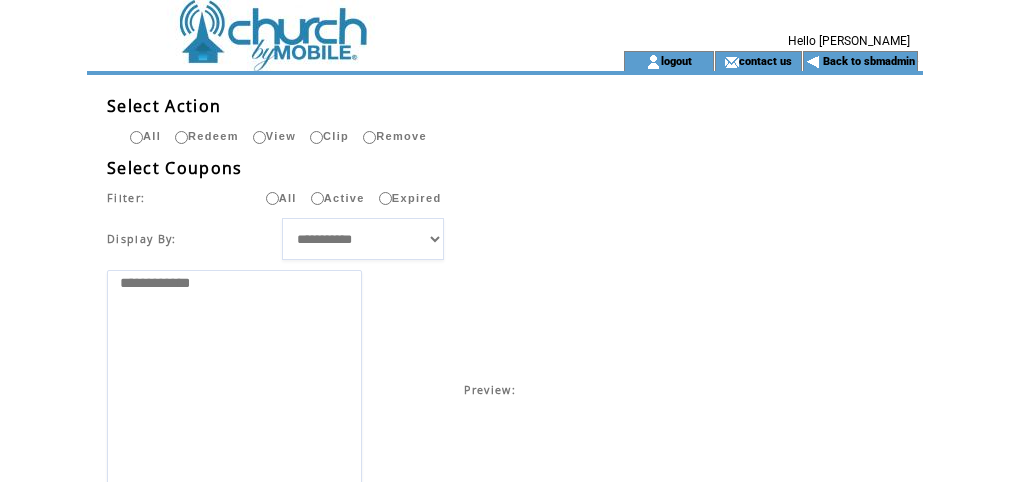 select 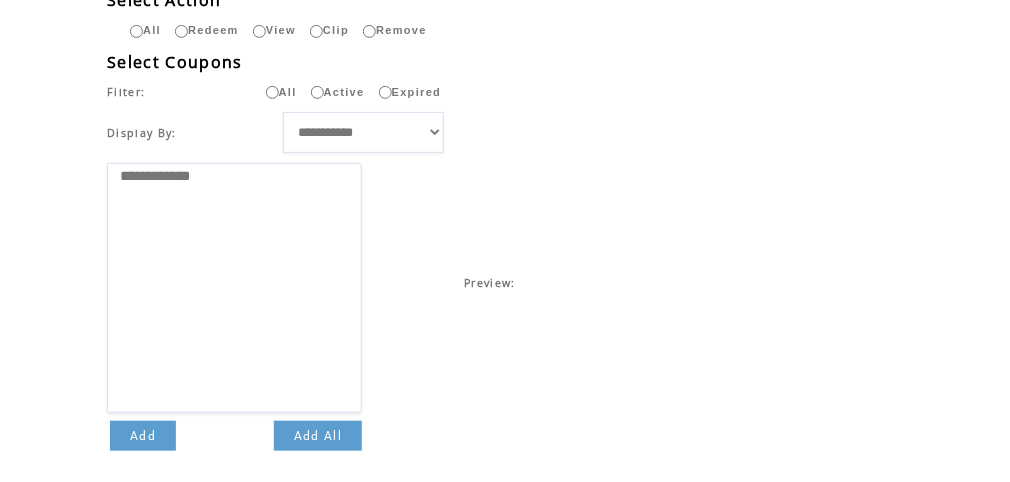 scroll, scrollTop: 53, scrollLeft: 0, axis: vertical 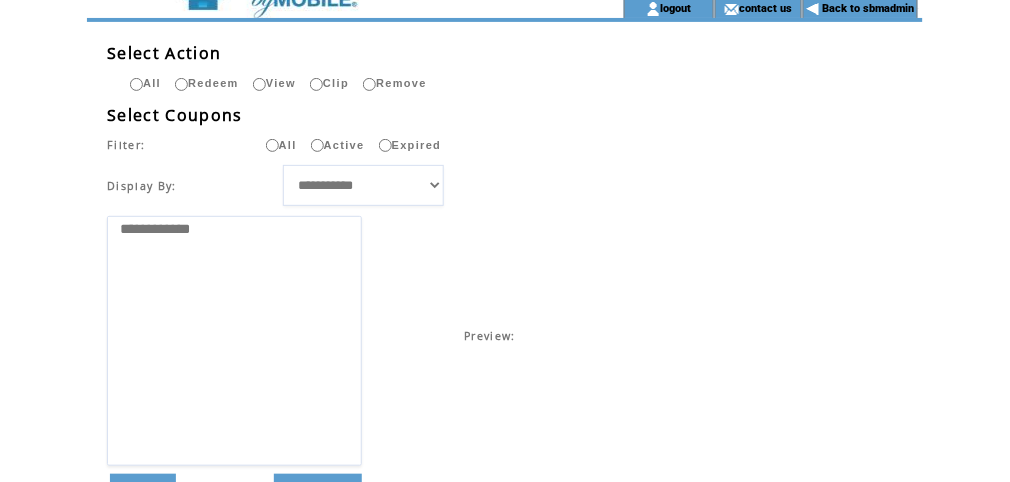 click at bounding box center (327, 8) 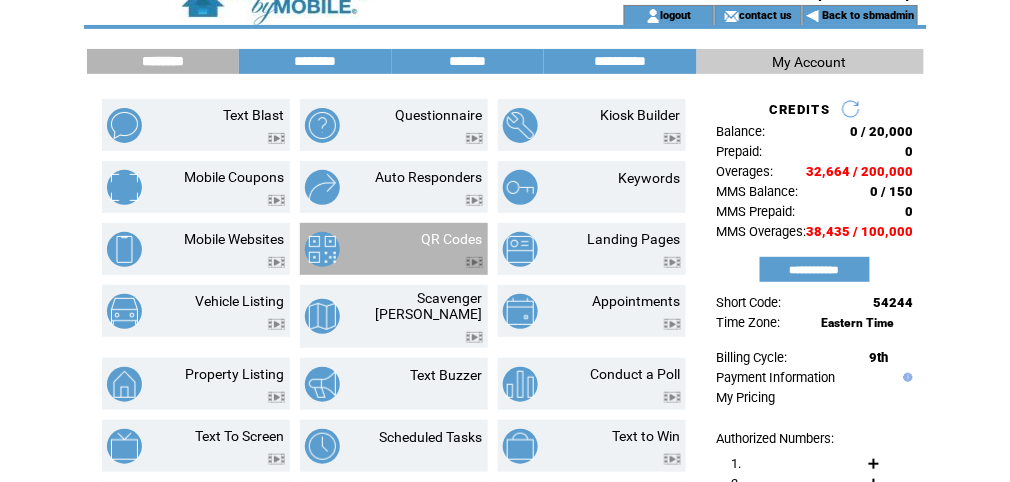 scroll, scrollTop: 53, scrollLeft: 0, axis: vertical 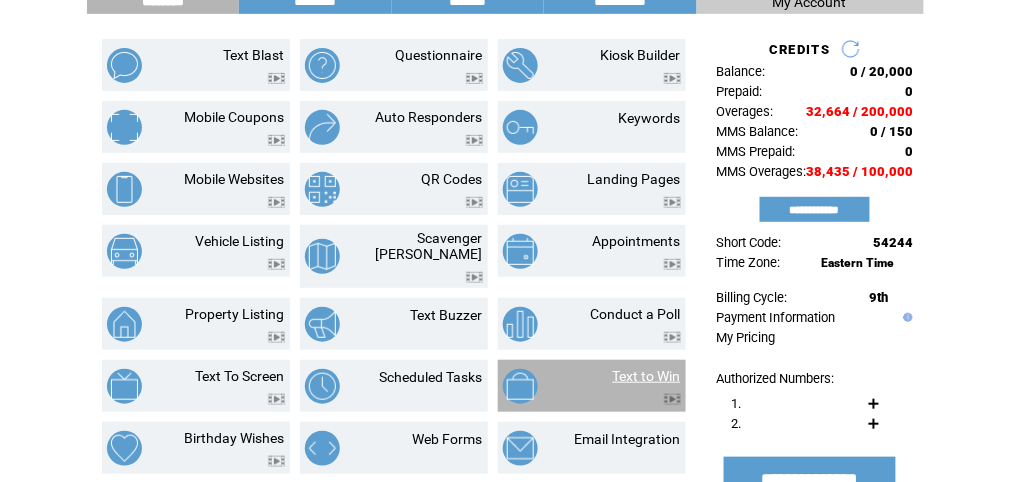 click on "Text to Win" at bounding box center [647, 376] 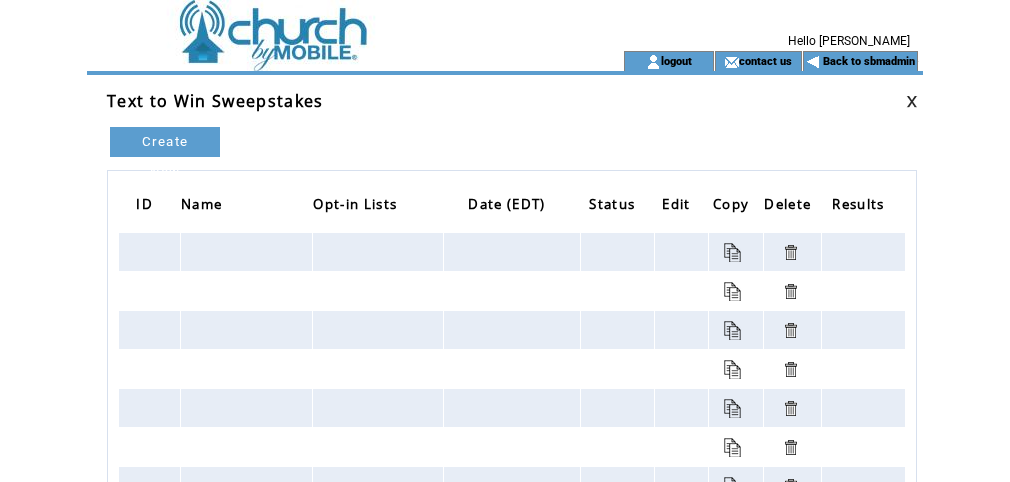 scroll, scrollTop: 0, scrollLeft: 0, axis: both 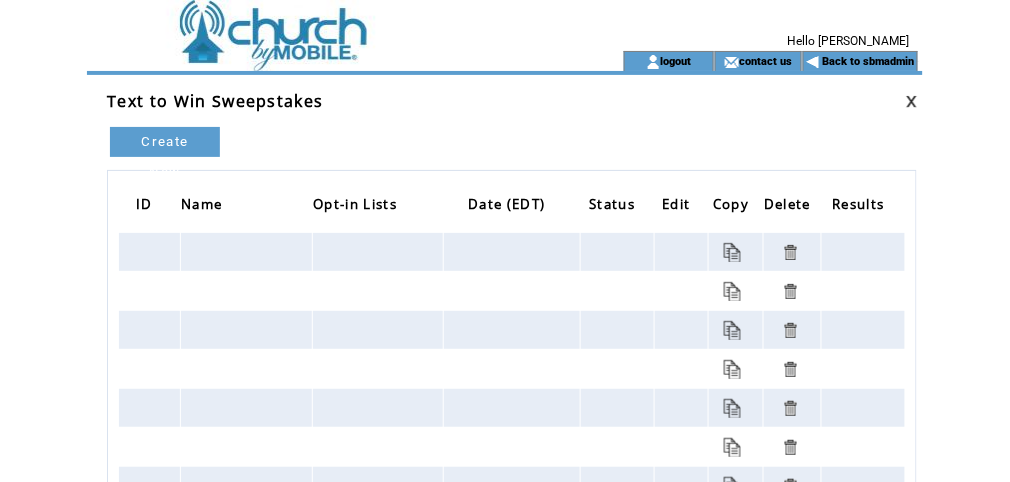 click at bounding box center (327, 25) 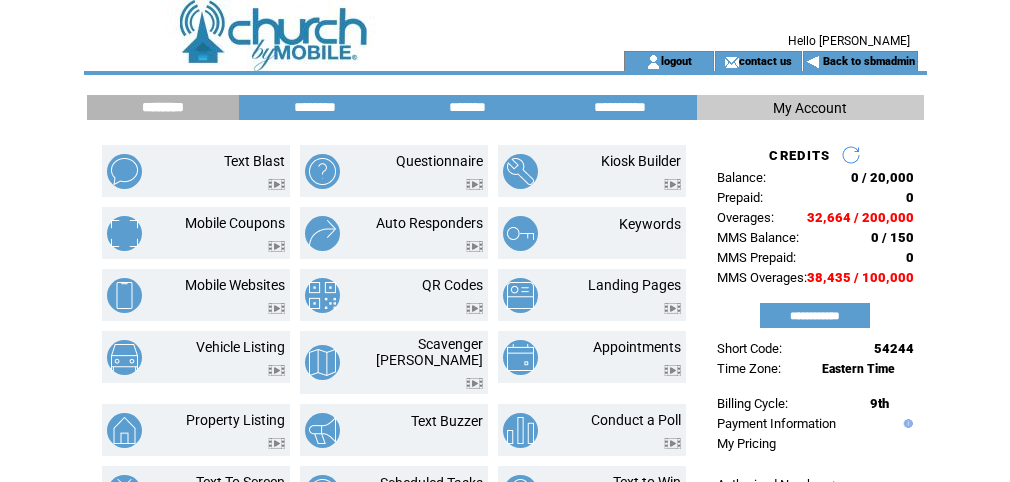 scroll, scrollTop: 0, scrollLeft: 0, axis: both 